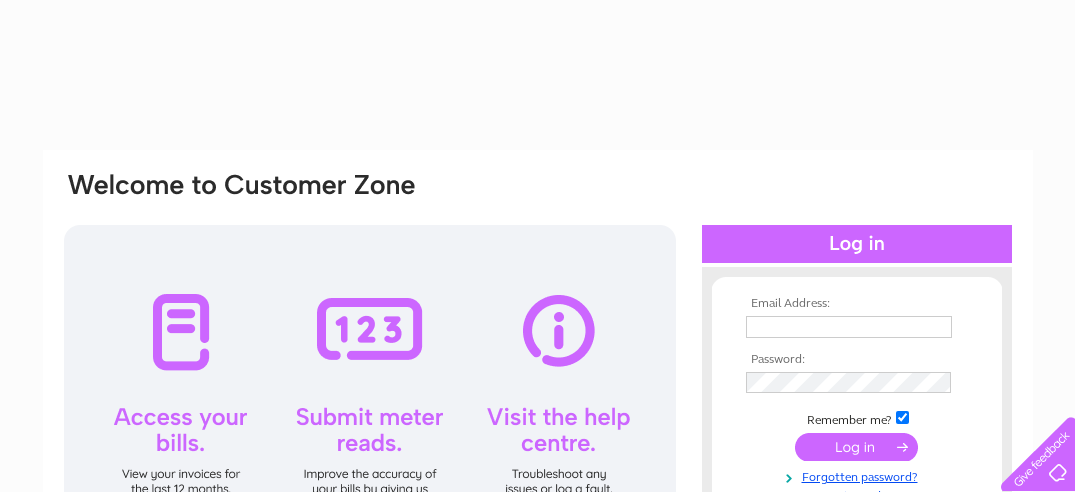 scroll, scrollTop: 0, scrollLeft: 0, axis: both 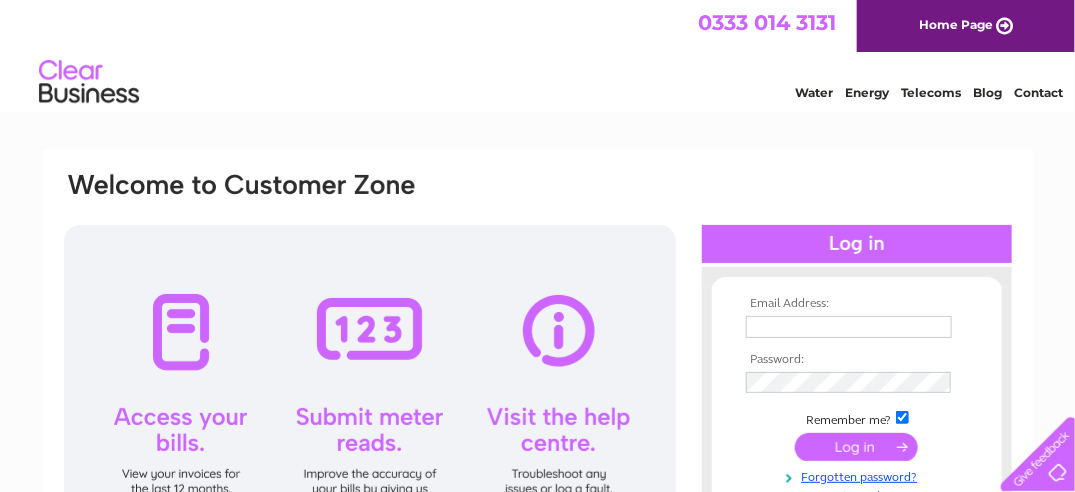 drag, startPoint x: 0, startPoint y: 0, endPoint x: 780, endPoint y: 322, distance: 843.8507 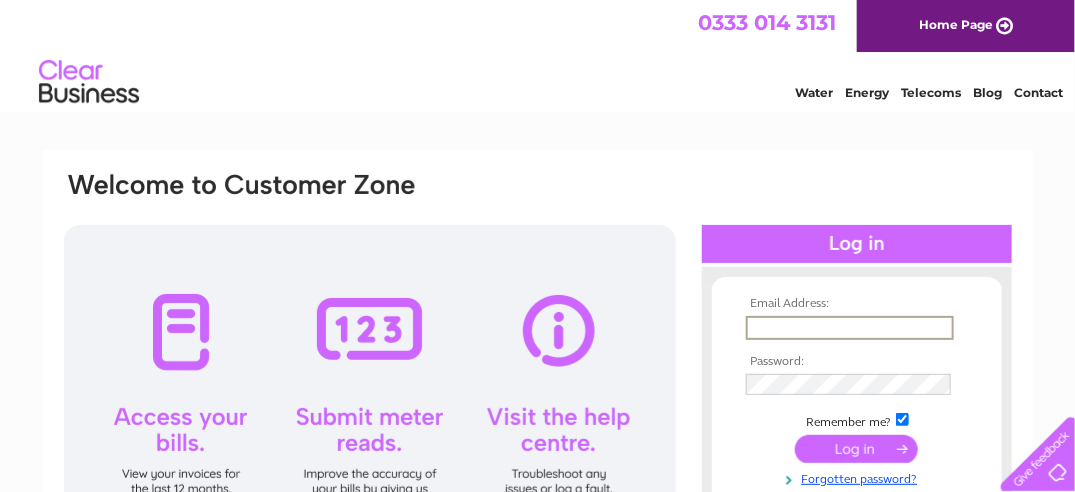 type on "[EMAIL]" 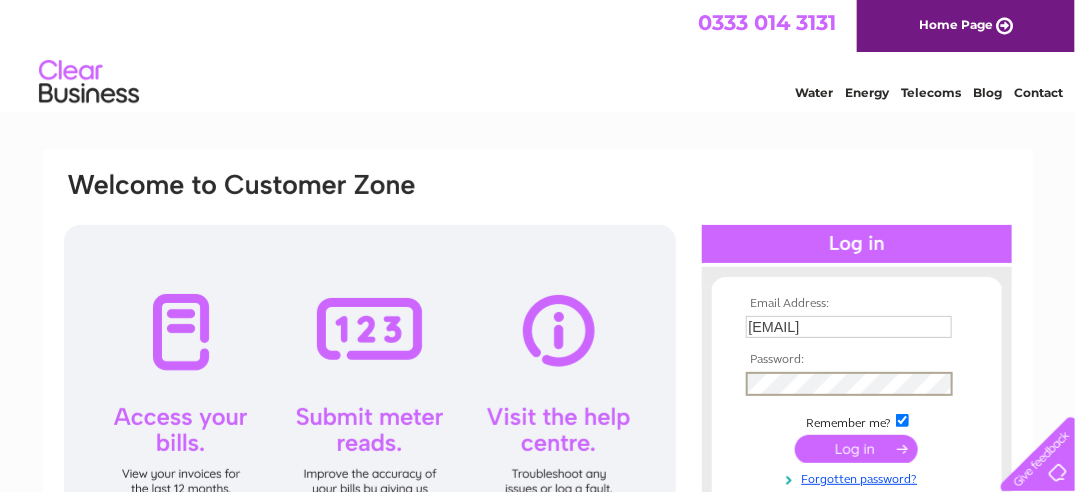 click at bounding box center [856, 449] 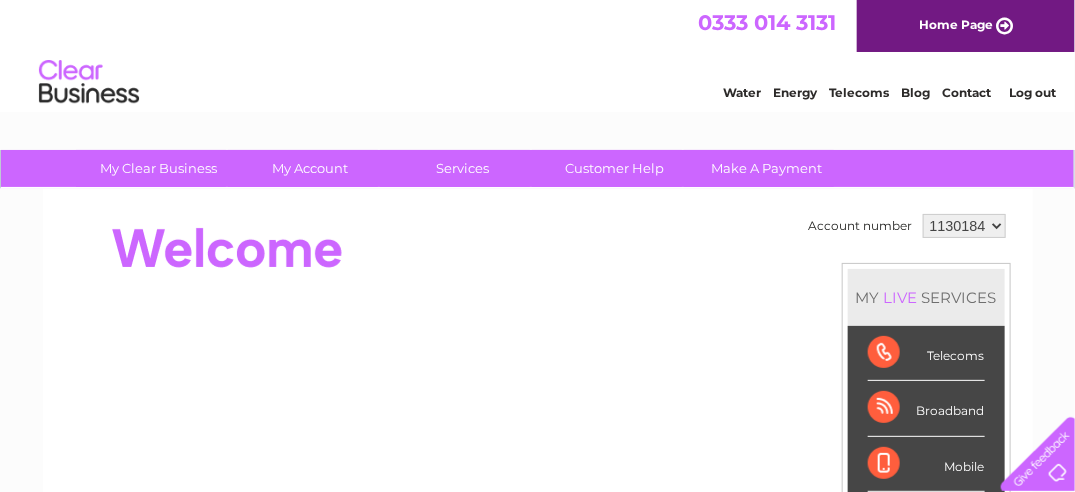 scroll, scrollTop: 0, scrollLeft: 0, axis: both 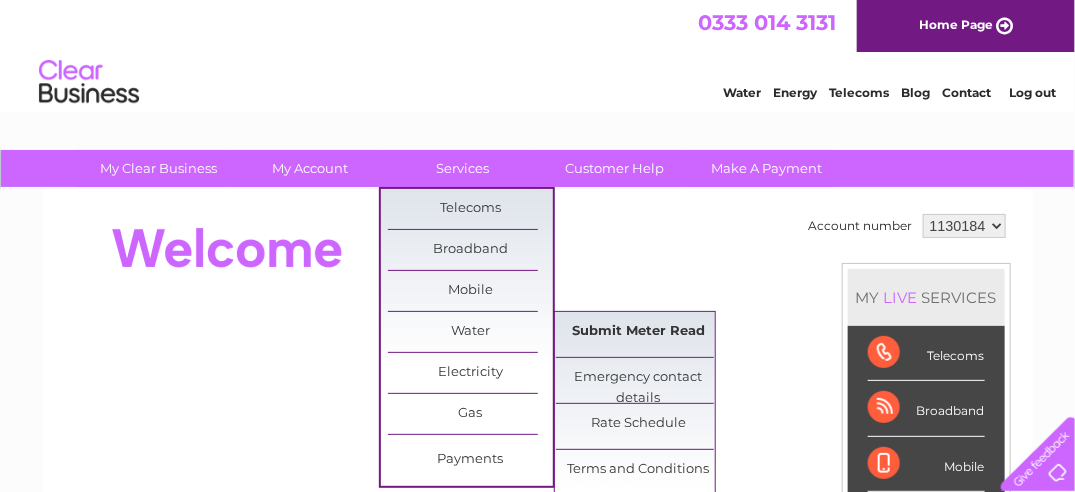 click on "Submit Meter Read" at bounding box center (638, 332) 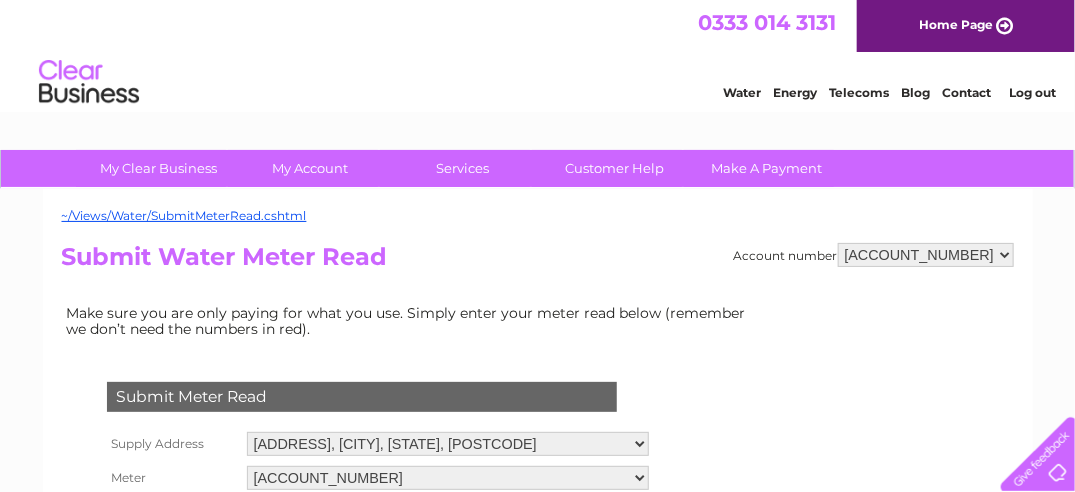 scroll, scrollTop: 0, scrollLeft: 0, axis: both 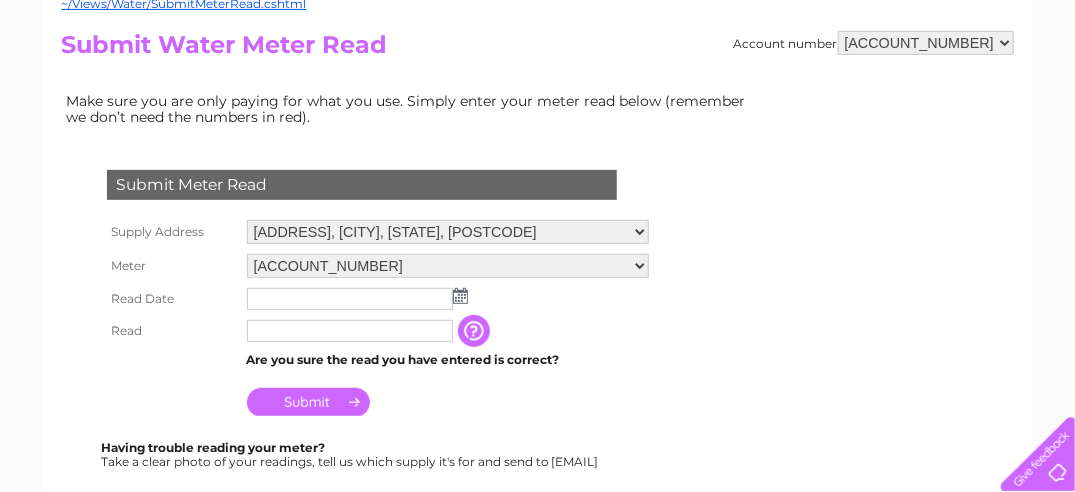 click at bounding box center [460, 296] 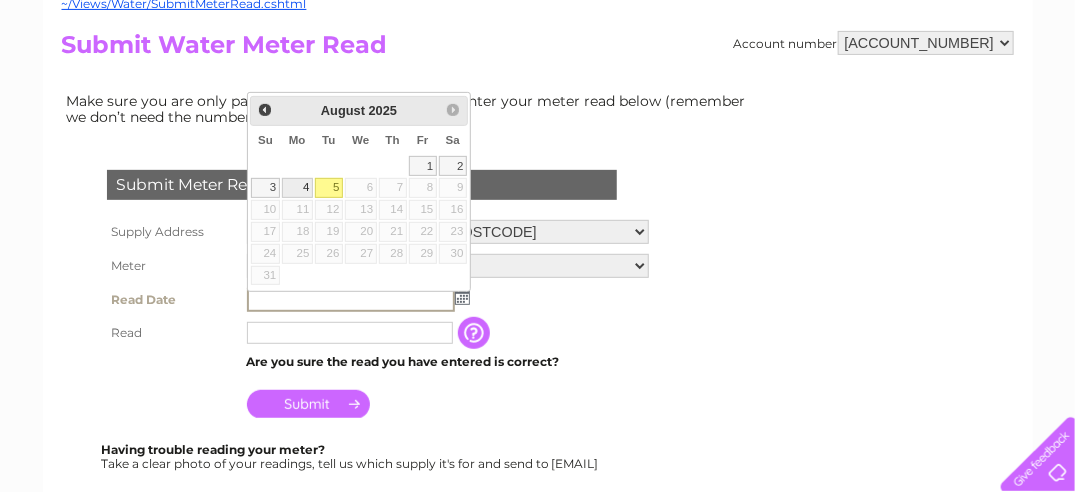 click on "4" at bounding box center [297, 188] 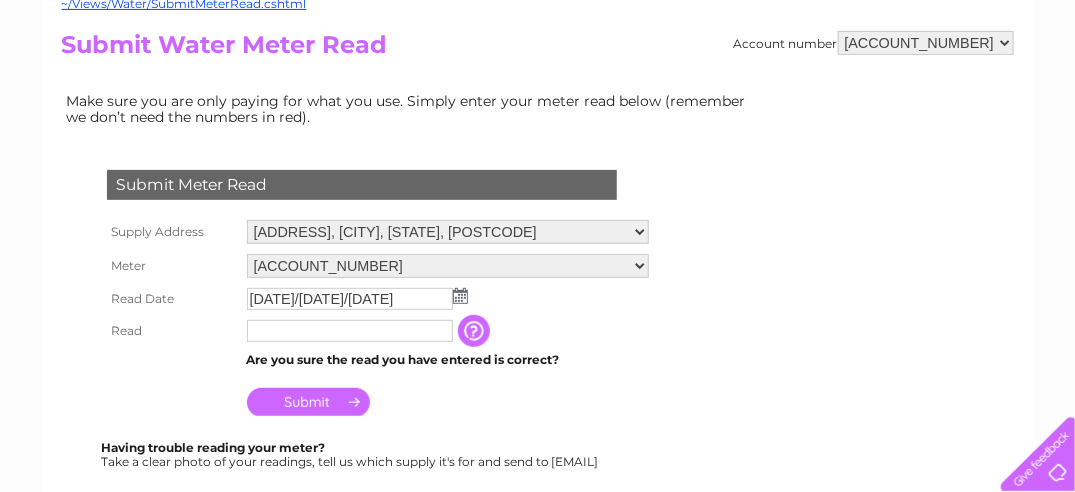 click at bounding box center [460, 296] 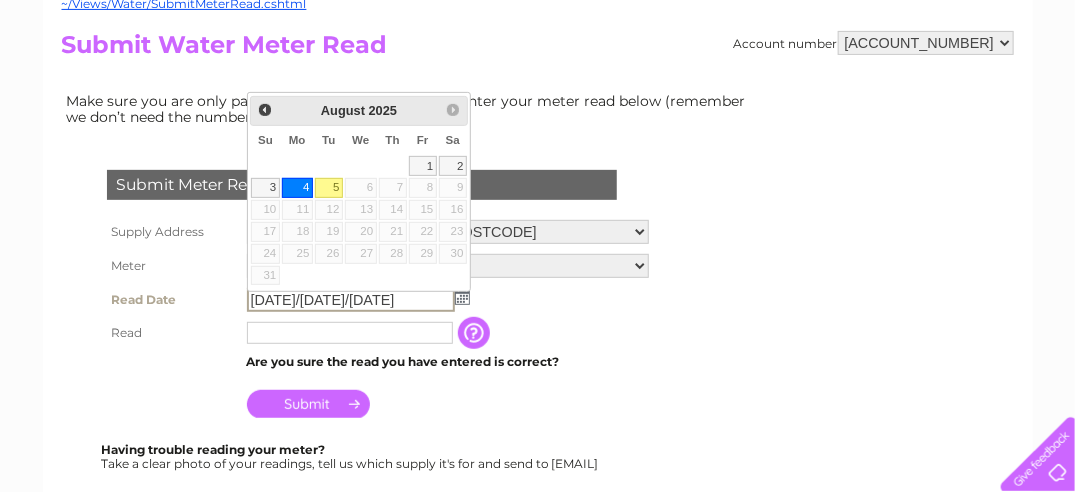 click on "5" at bounding box center [329, 188] 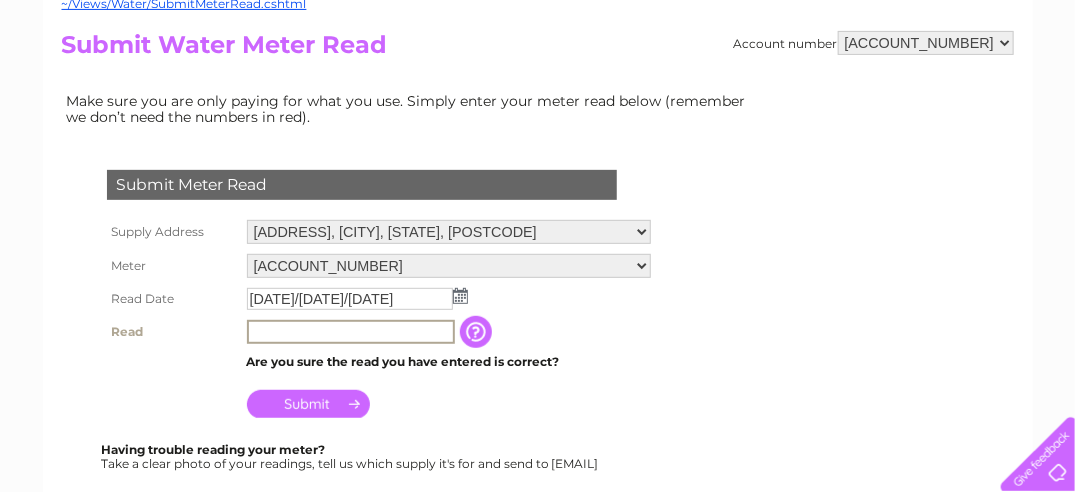 click at bounding box center (351, 332) 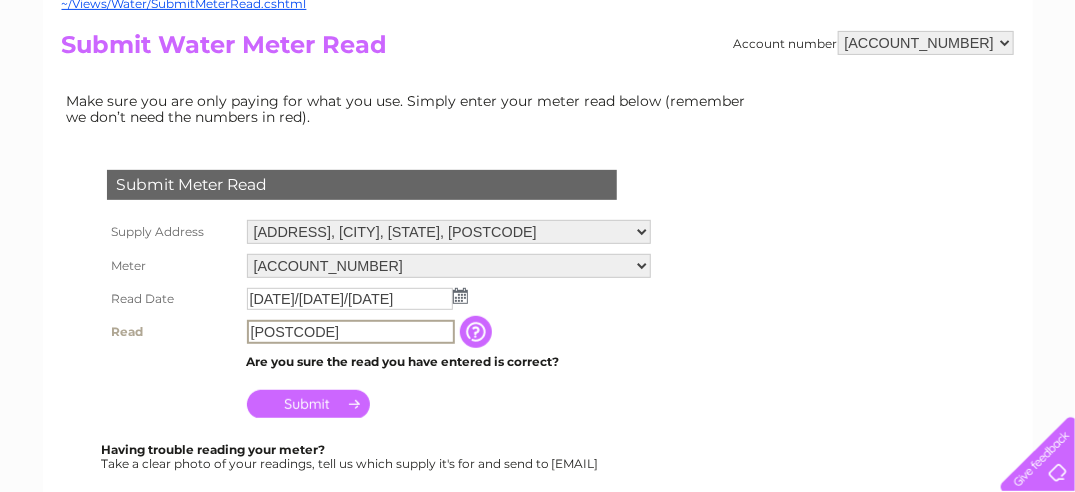 type on "08822" 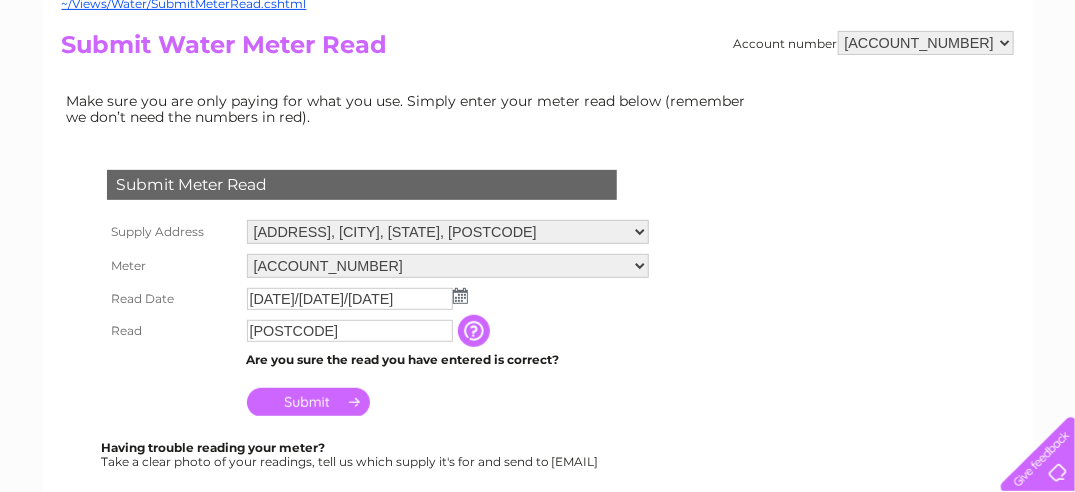 click on "Submit" at bounding box center (308, 402) 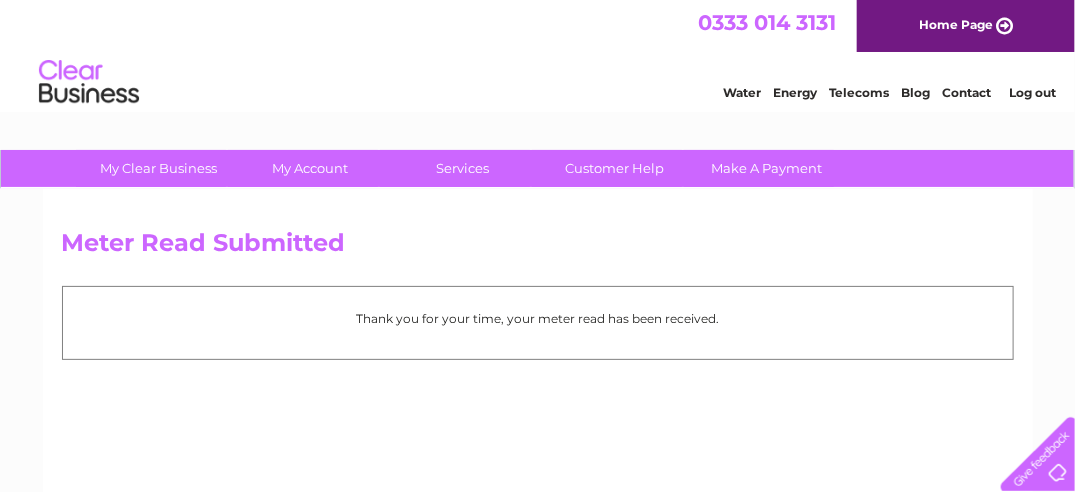 scroll, scrollTop: 0, scrollLeft: 0, axis: both 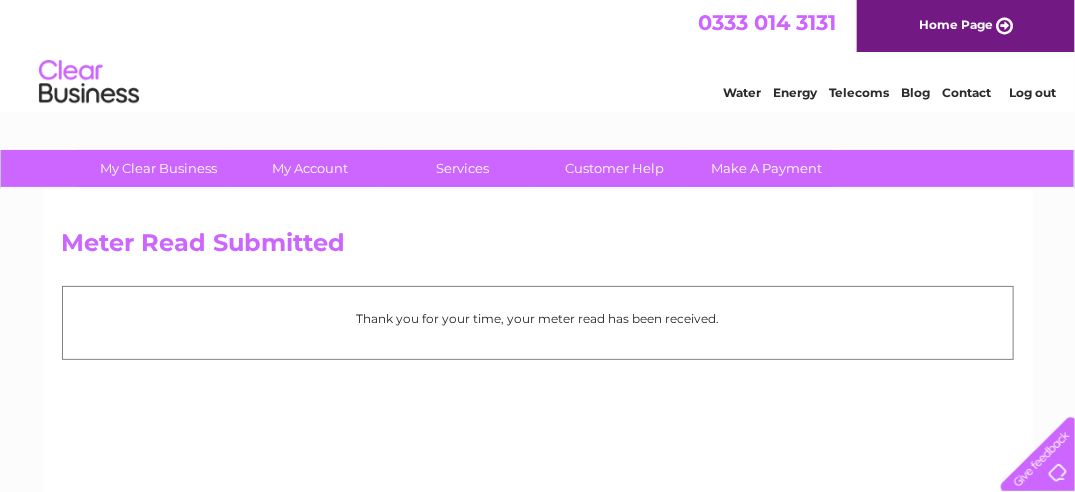 click on "Log out" at bounding box center [1033, 92] 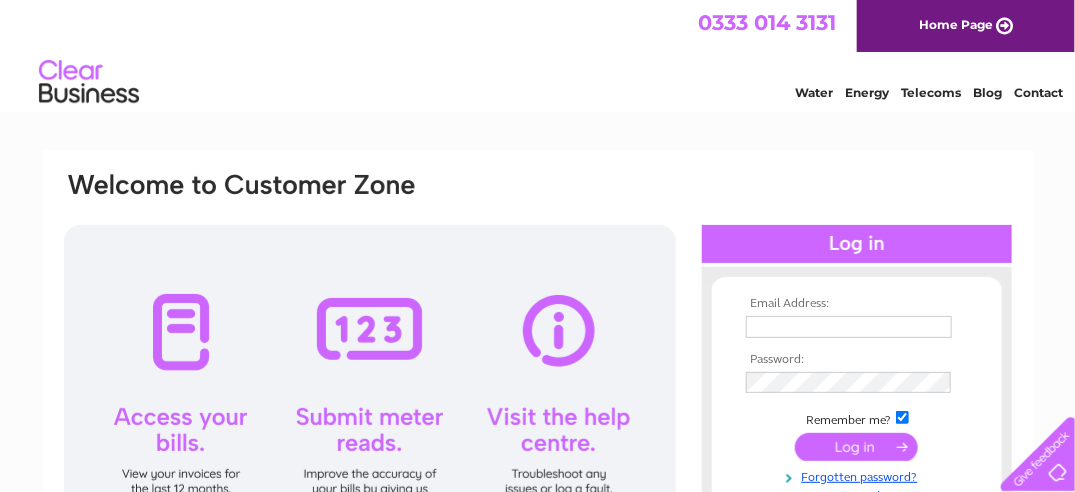 scroll, scrollTop: 0, scrollLeft: 0, axis: both 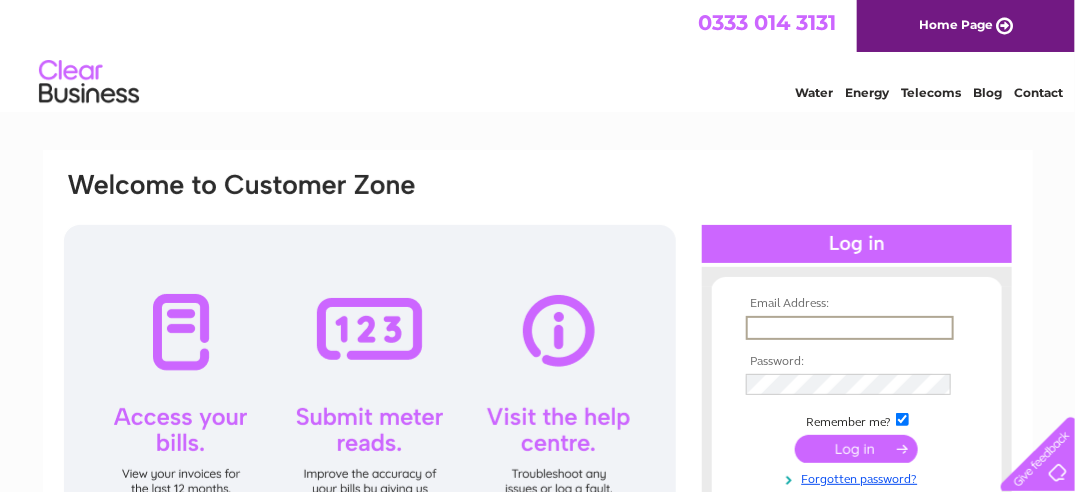 click at bounding box center [850, 328] 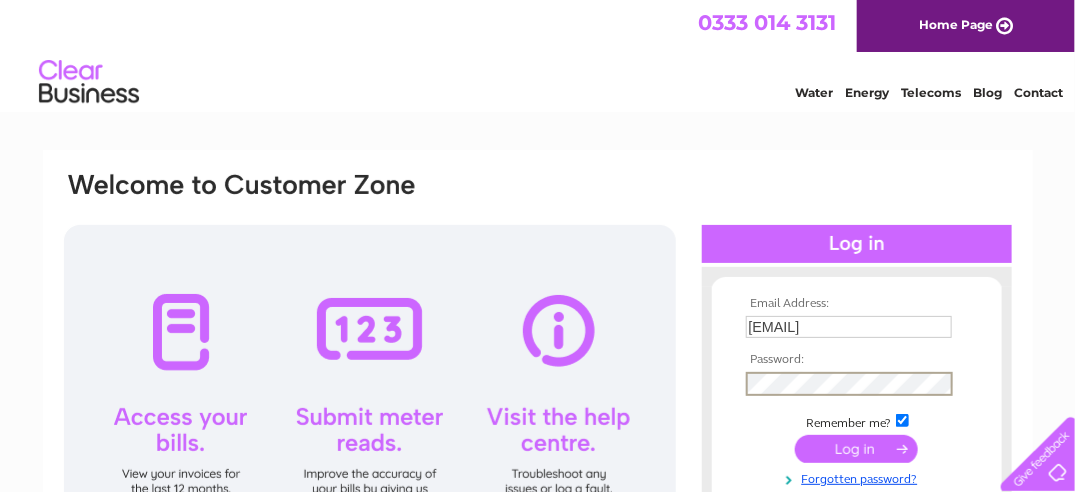 click at bounding box center [856, 449] 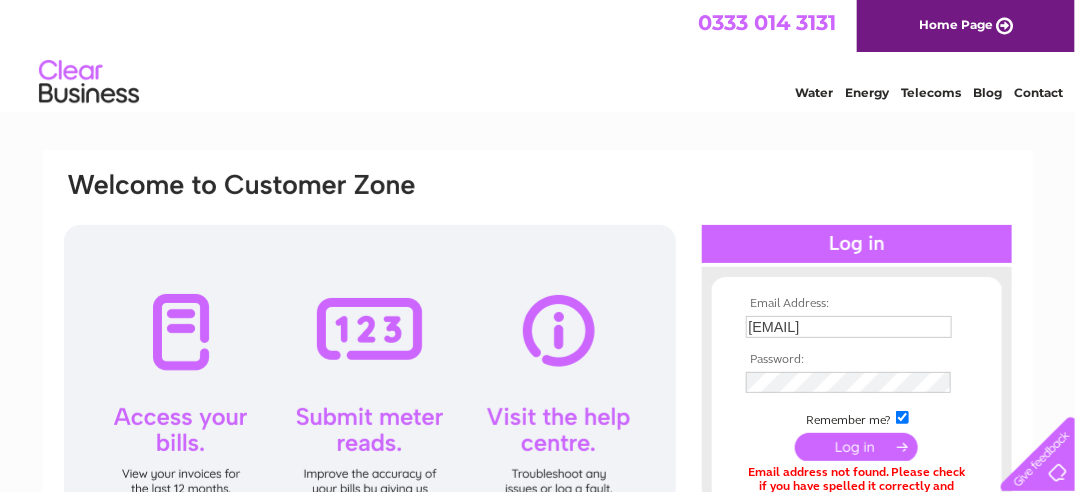 scroll, scrollTop: 0, scrollLeft: 0, axis: both 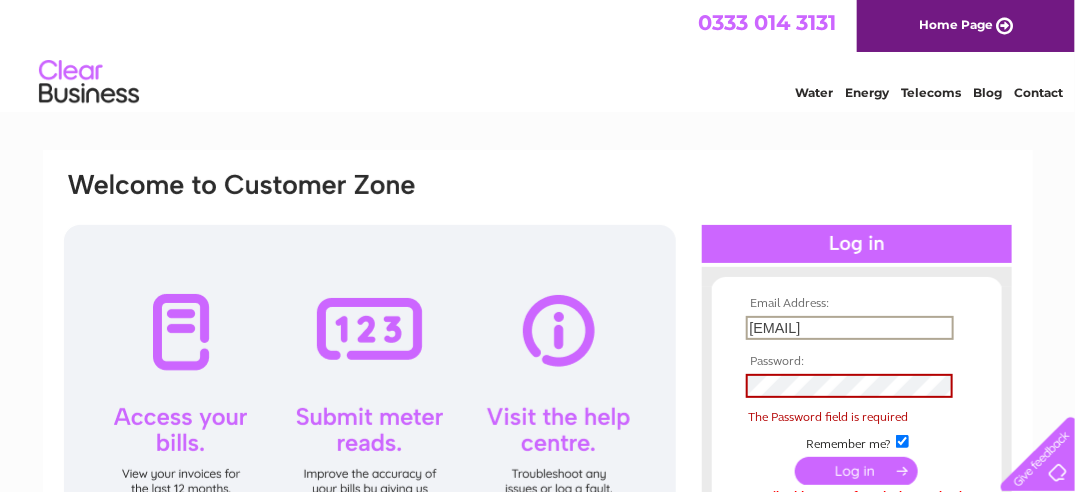 drag, startPoint x: 930, startPoint y: 326, endPoint x: 731, endPoint y: 321, distance: 199.0628 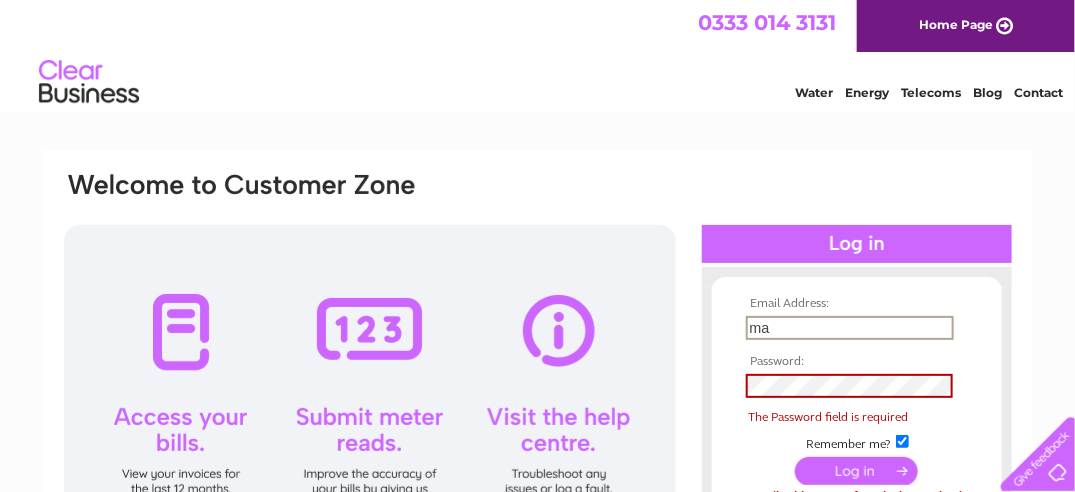 type on "marr924@btinternet.com" 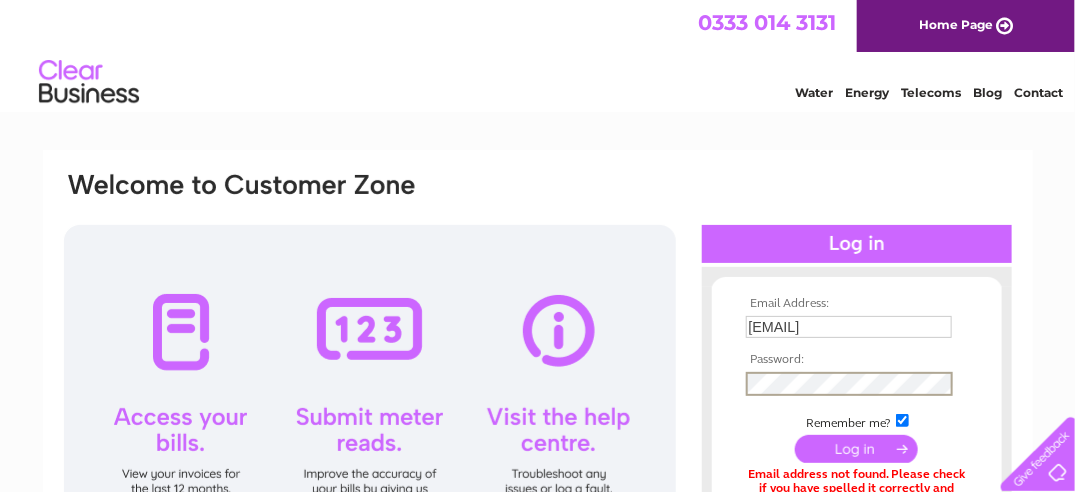 click at bounding box center [856, 449] 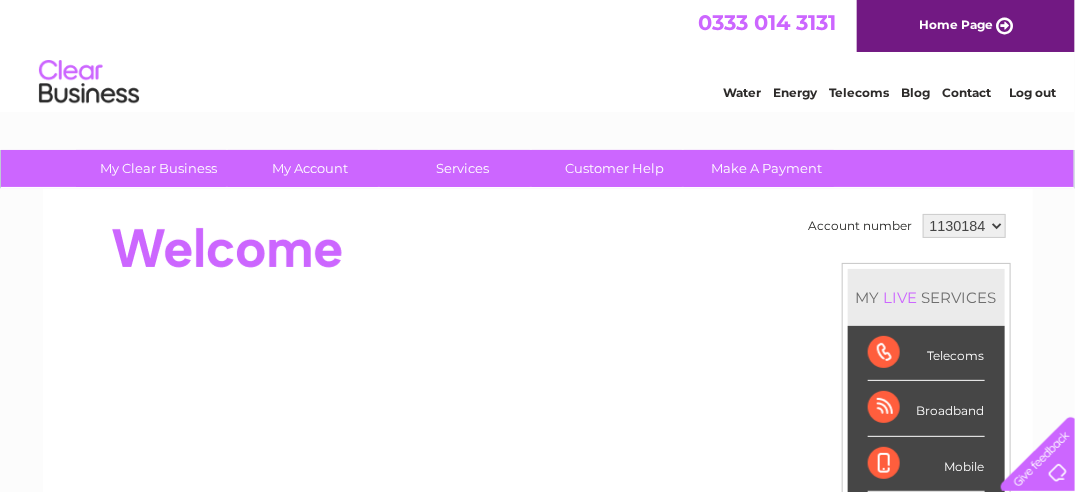 scroll, scrollTop: 0, scrollLeft: 0, axis: both 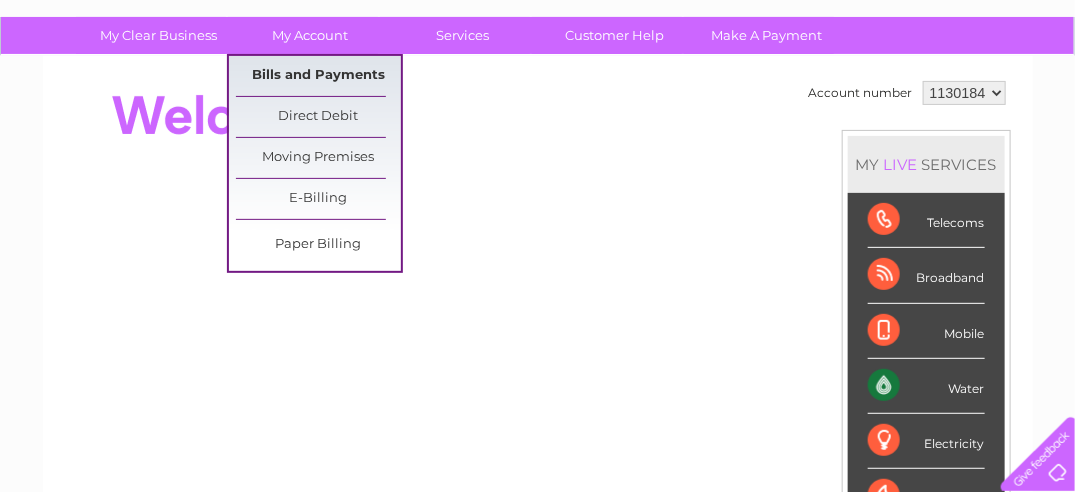 click on "Bills and Payments" at bounding box center (318, 76) 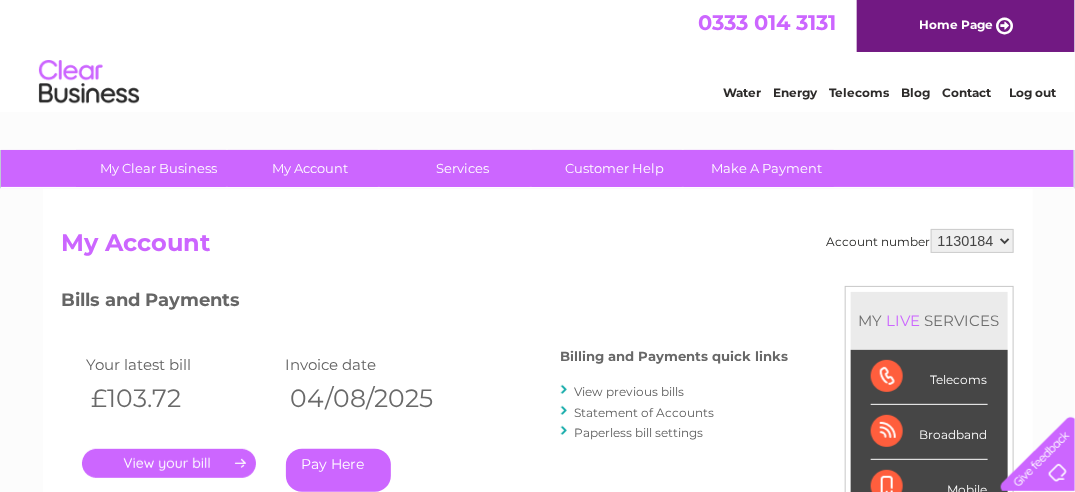 scroll, scrollTop: 0, scrollLeft: 0, axis: both 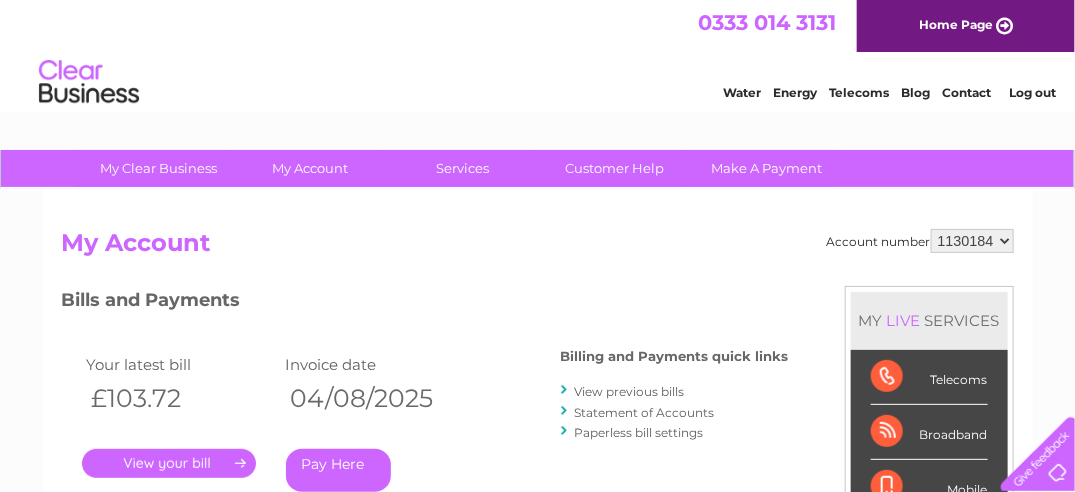 click on "Statement of Accounts" at bounding box center [645, 412] 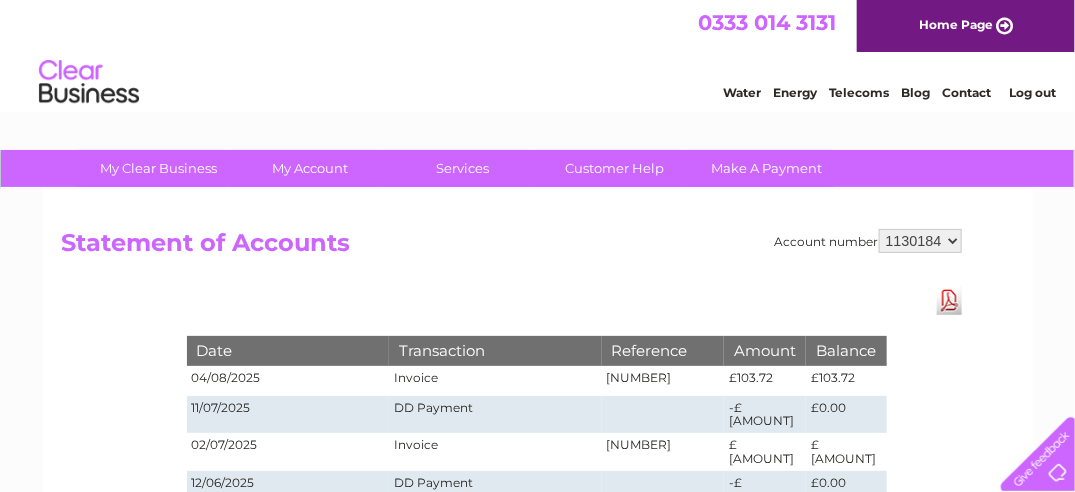 scroll, scrollTop: 0, scrollLeft: 0, axis: both 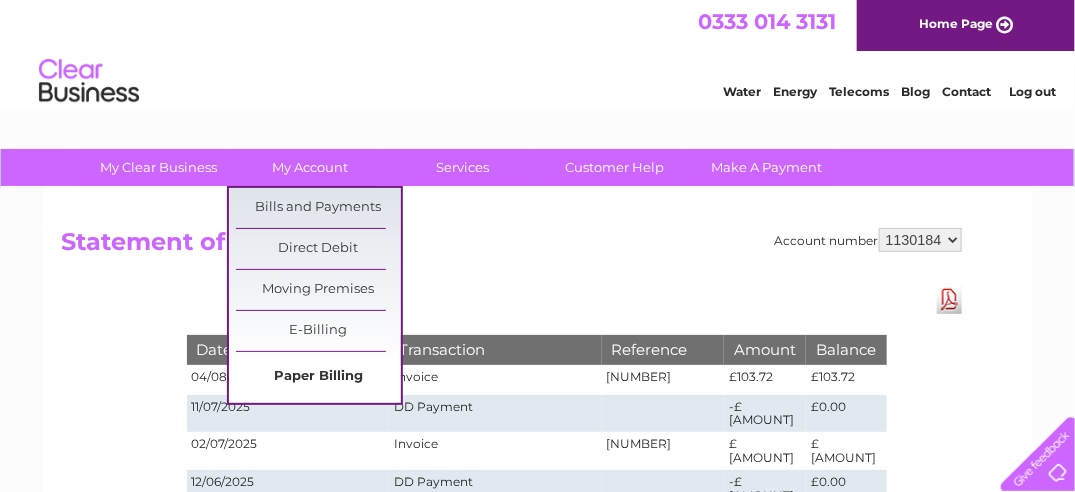 click on "Paper Billing" at bounding box center [318, 377] 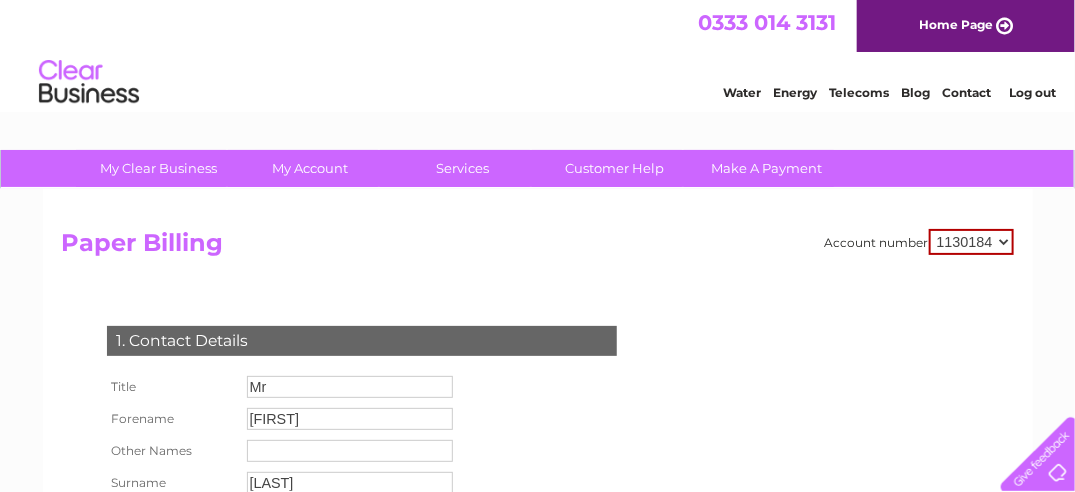 scroll, scrollTop: 0, scrollLeft: 0, axis: both 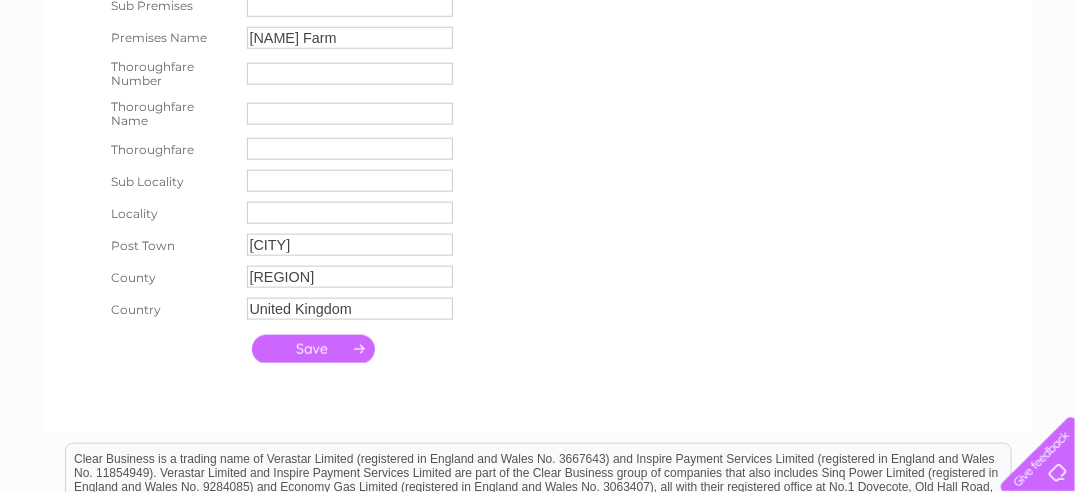 click at bounding box center [313, 349] 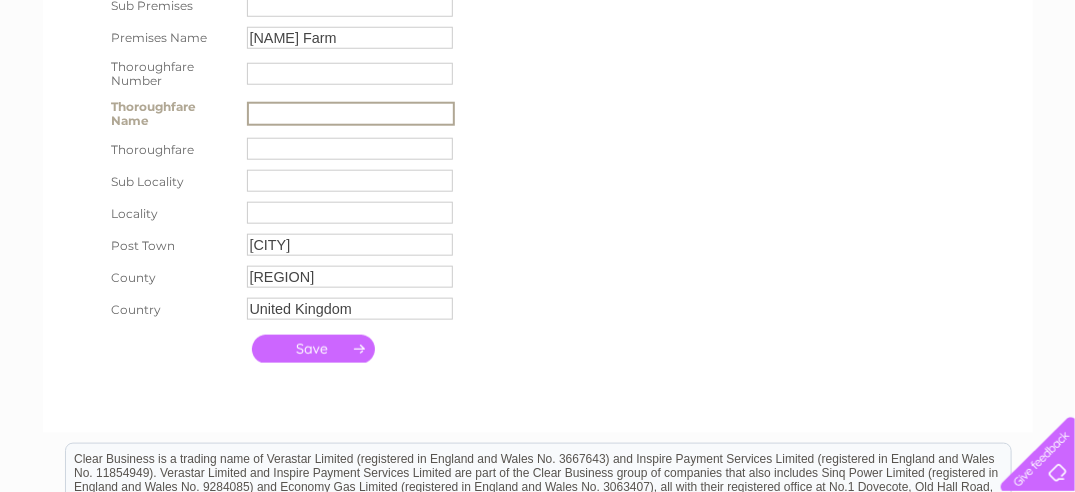 click at bounding box center (351, 114) 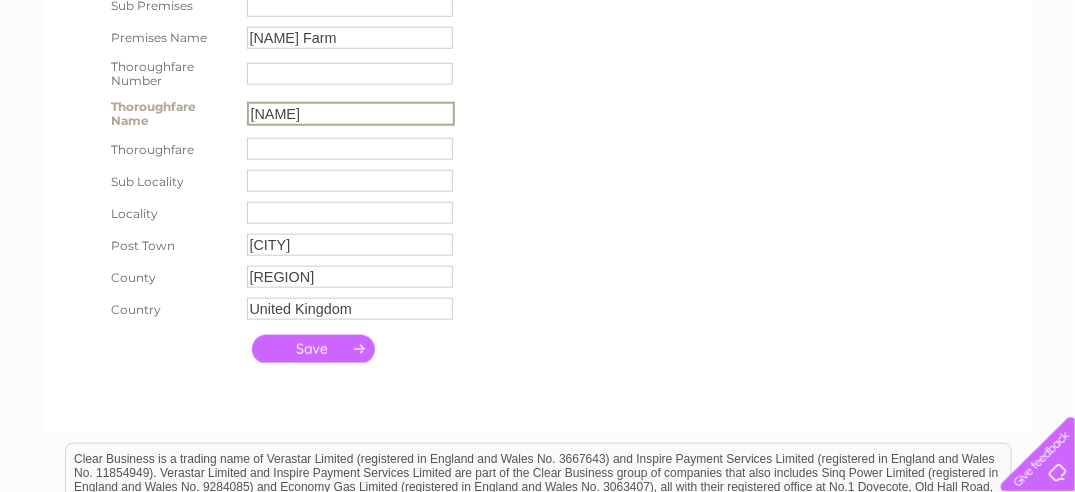 type on "Brigland" 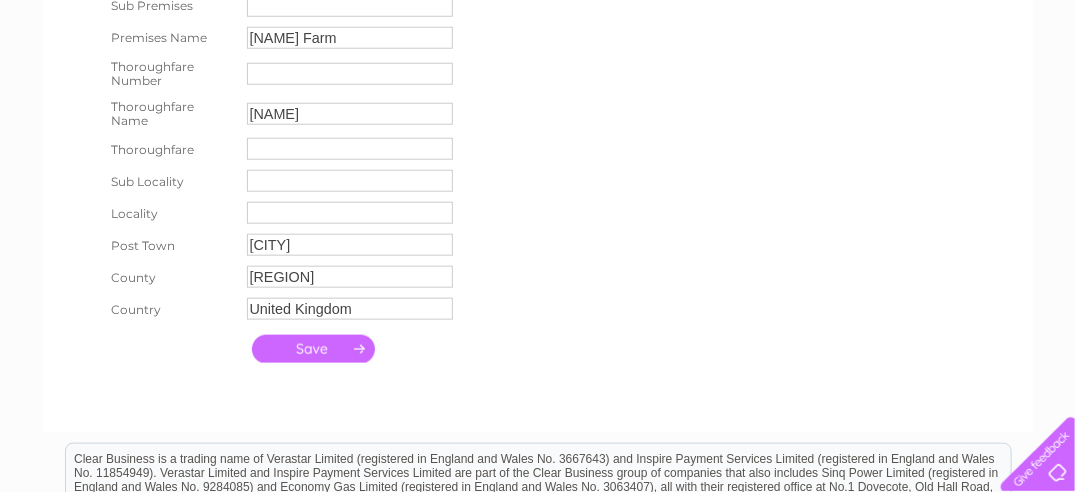 click at bounding box center [313, 349] 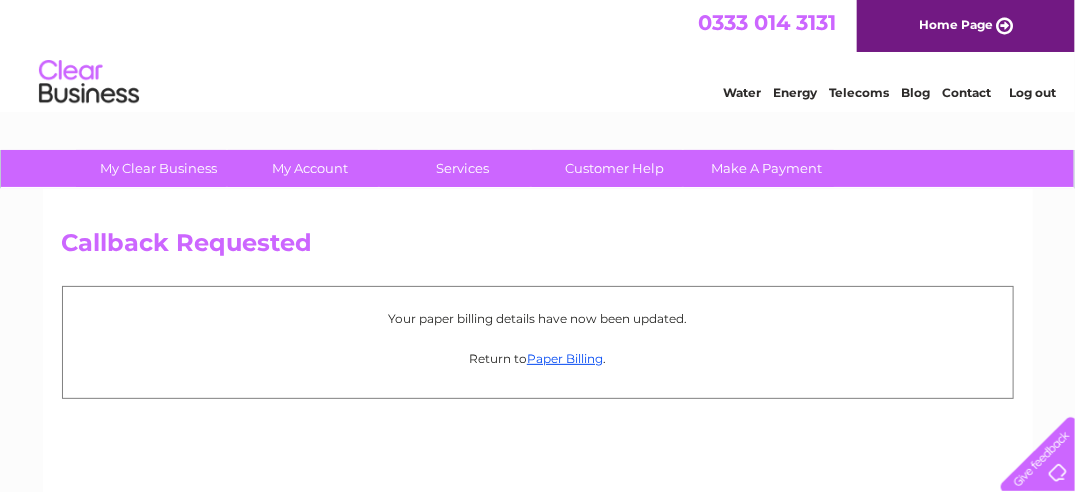 scroll, scrollTop: 0, scrollLeft: 0, axis: both 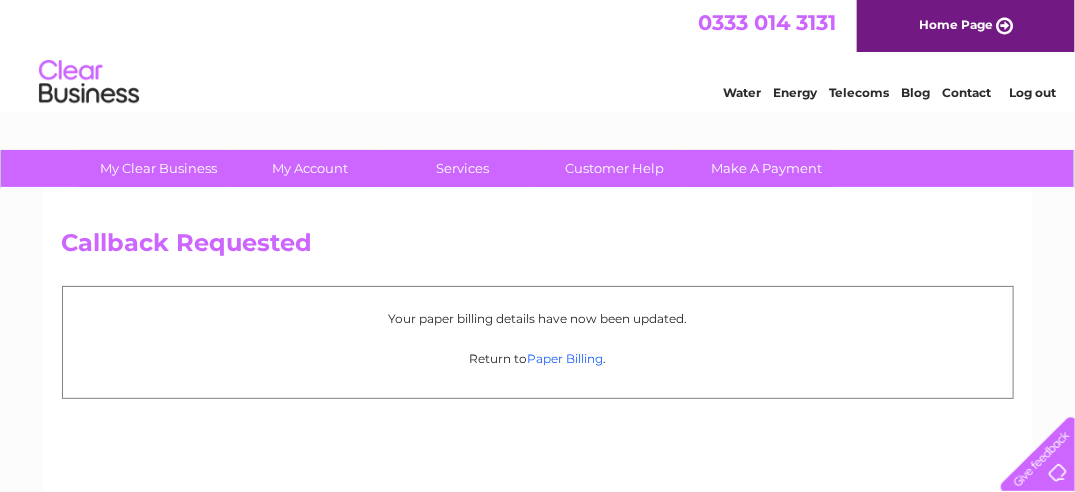 click on "Paper Billing" at bounding box center [565, 358] 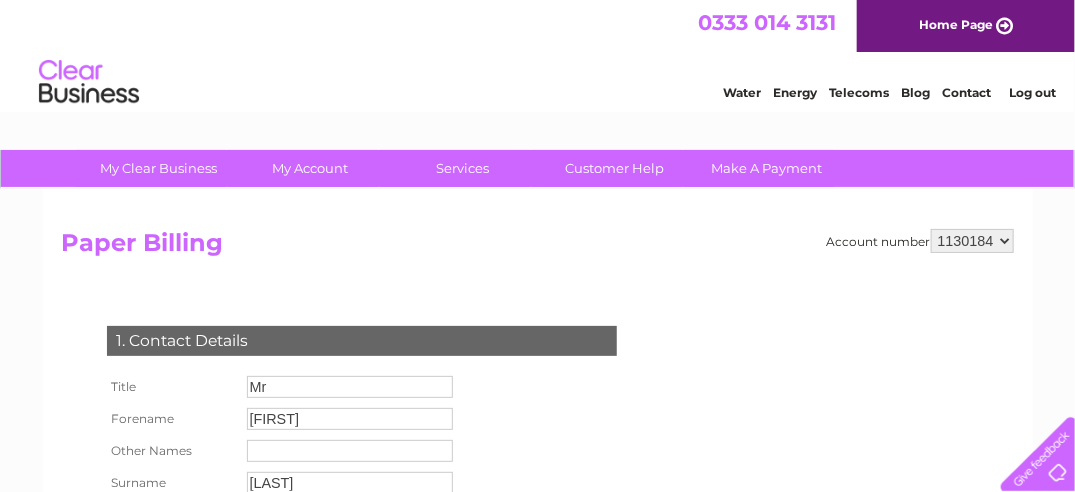 scroll, scrollTop: 0, scrollLeft: 0, axis: both 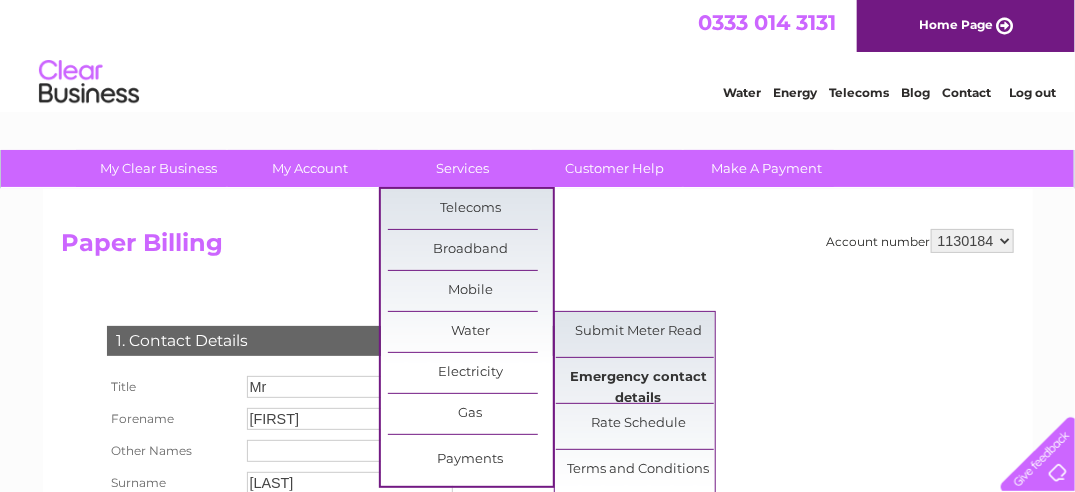click on "Emergency contact details" at bounding box center [638, 378] 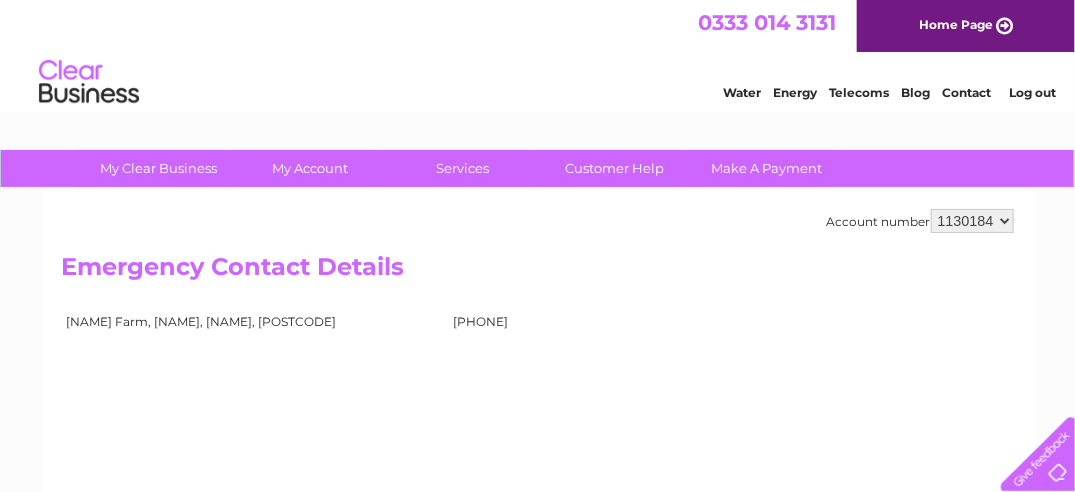 scroll, scrollTop: 0, scrollLeft: 0, axis: both 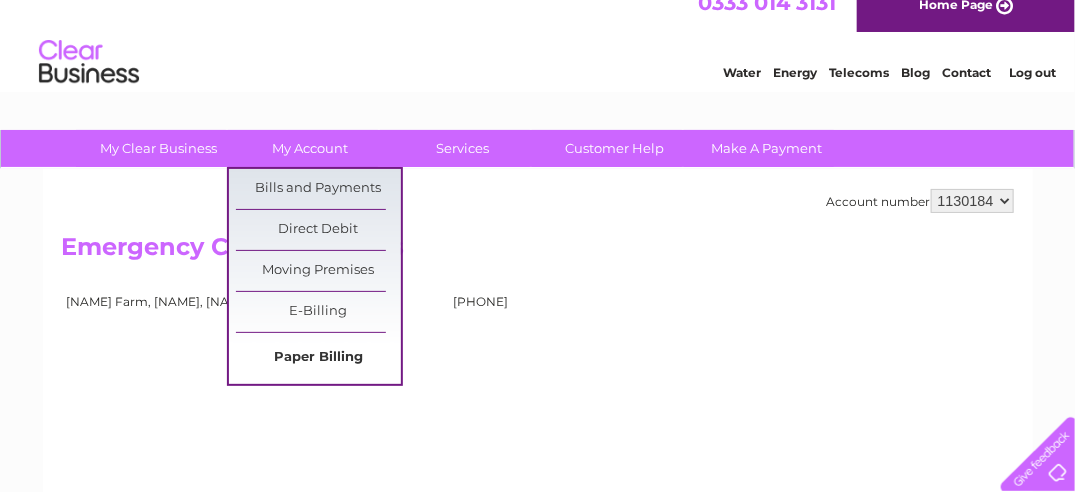 click on "Paper Billing" at bounding box center (318, 358) 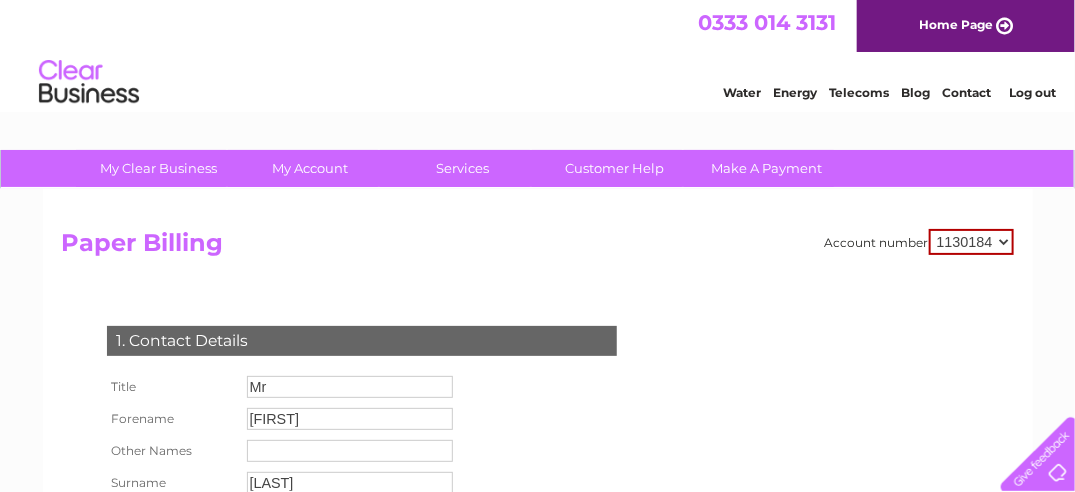 scroll, scrollTop: 0, scrollLeft: 0, axis: both 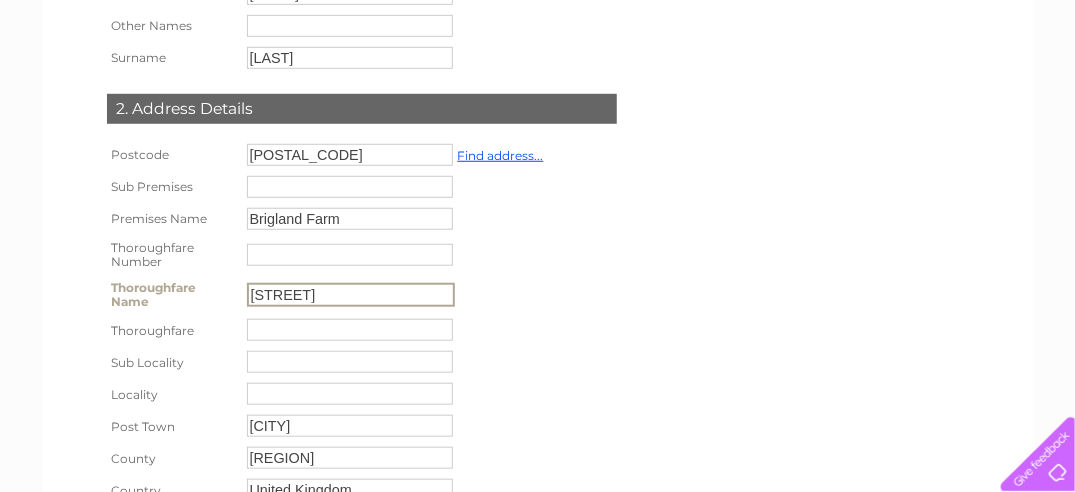 drag, startPoint x: 311, startPoint y: 291, endPoint x: 214, endPoint y: 278, distance: 97.867256 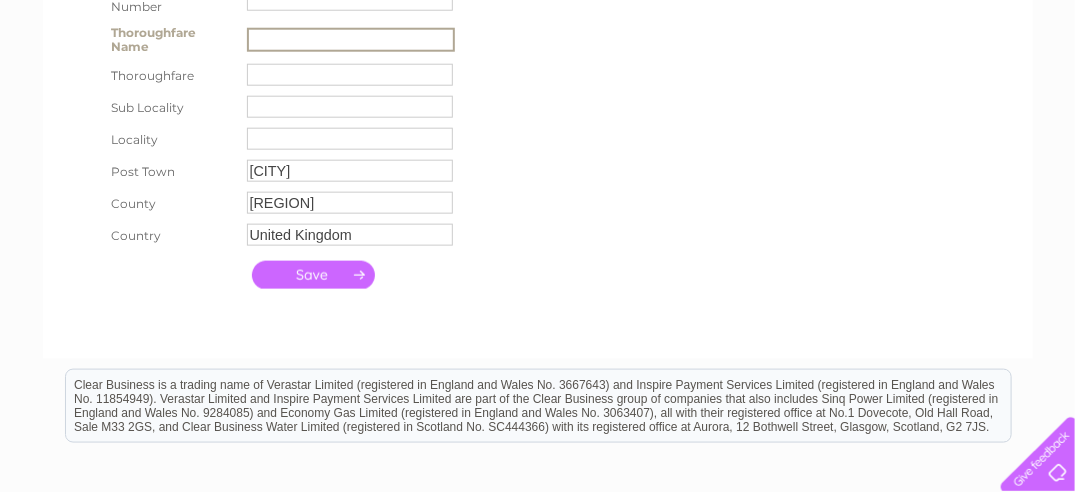 scroll, scrollTop: 691, scrollLeft: 0, axis: vertical 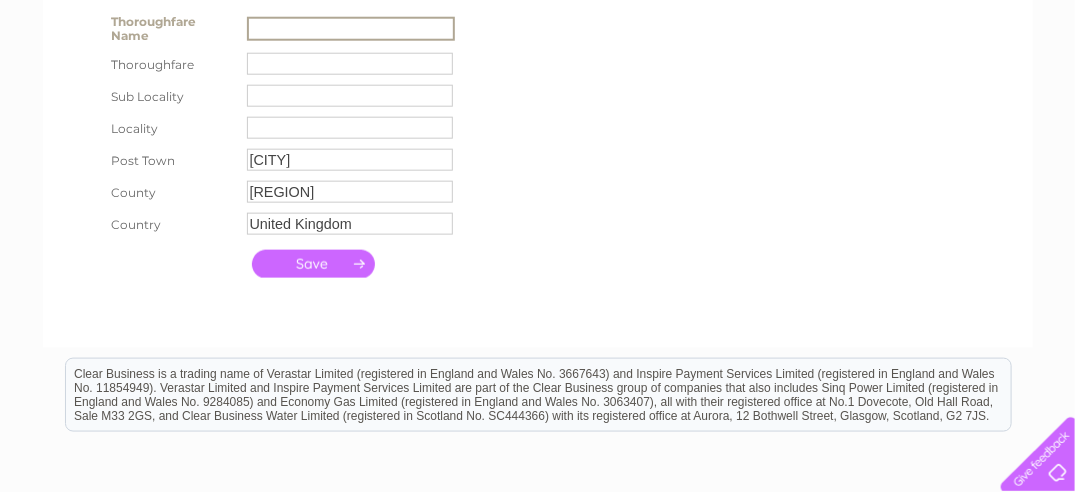 type 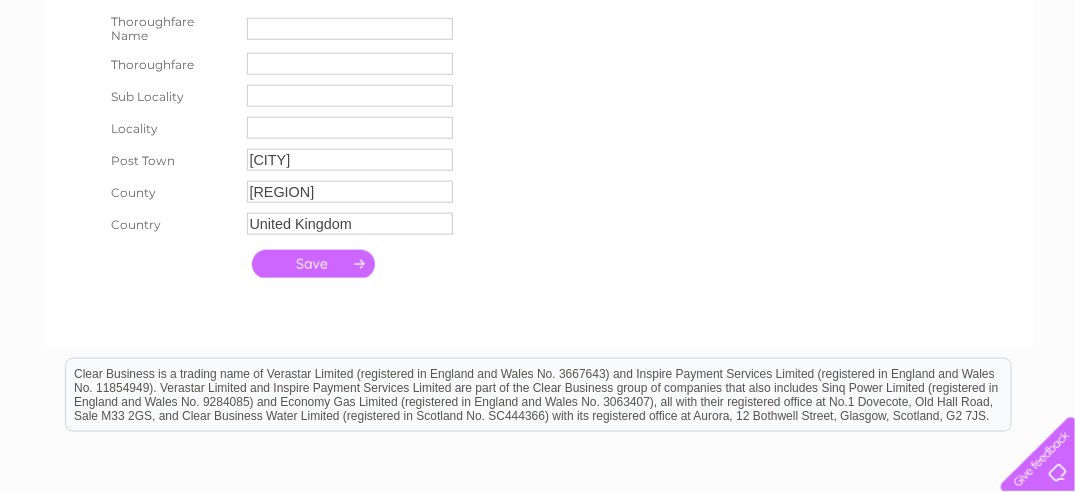 click at bounding box center (313, 264) 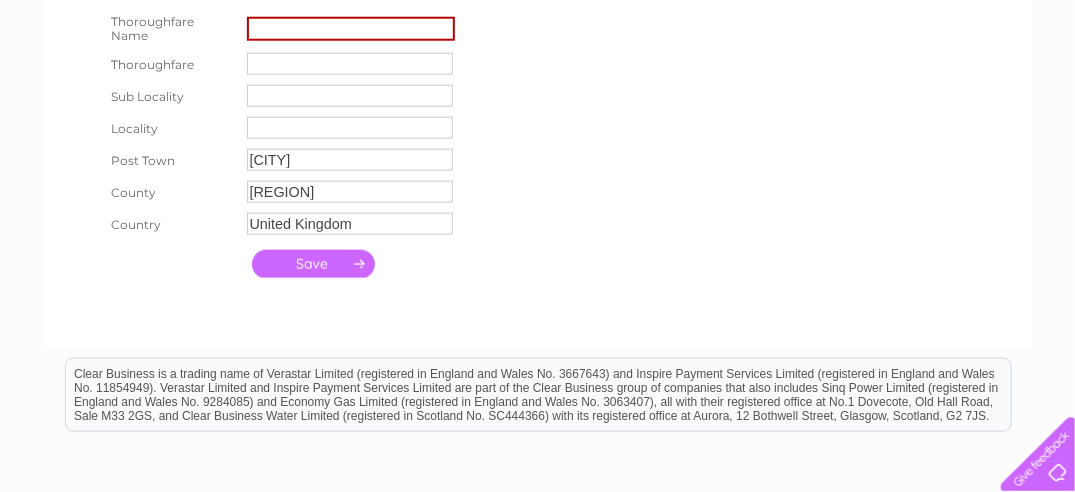 click at bounding box center (313, 264) 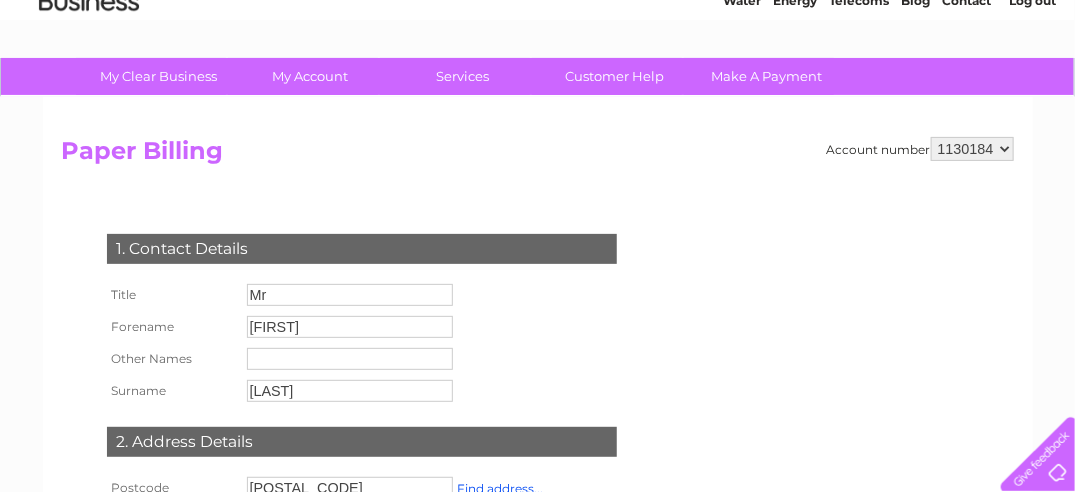 scroll, scrollTop: 86, scrollLeft: 0, axis: vertical 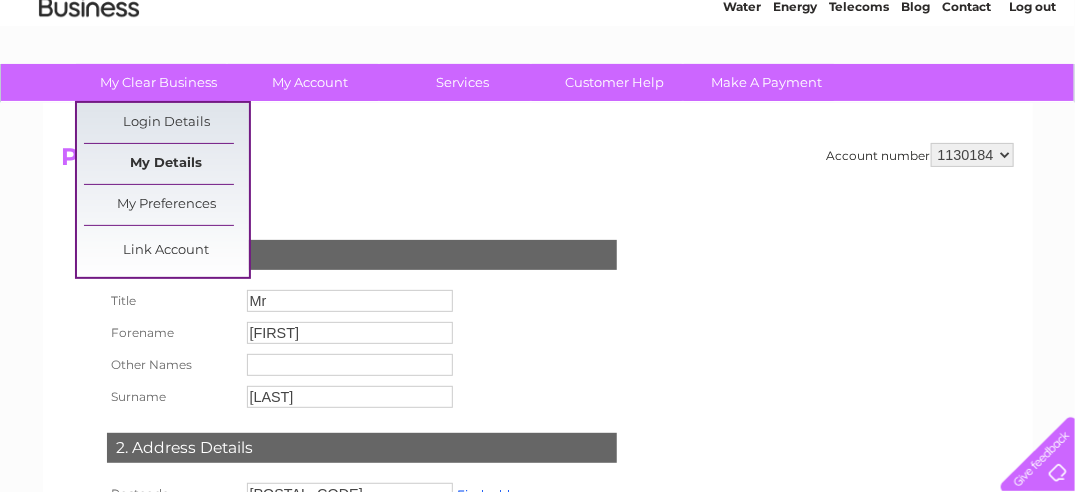 click on "My Details" at bounding box center [166, 164] 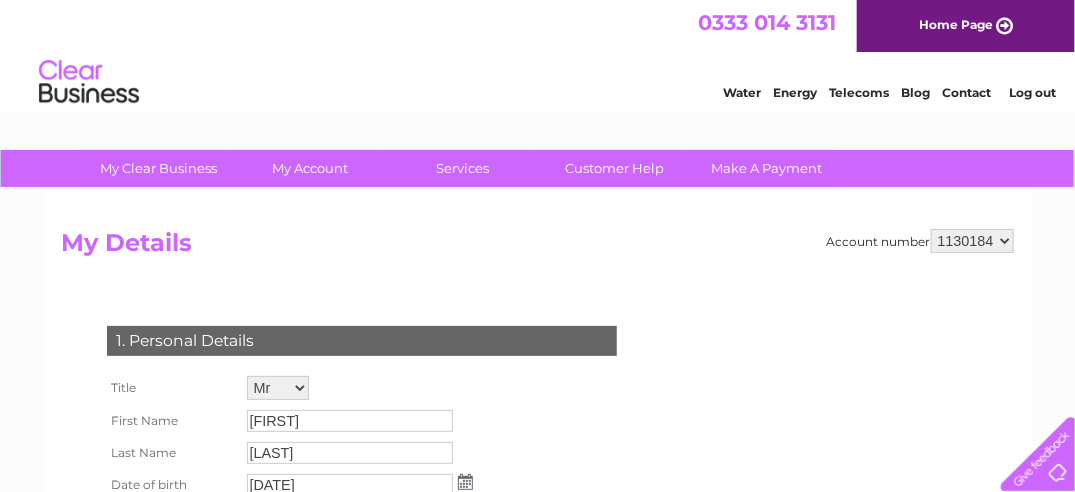 scroll, scrollTop: 0, scrollLeft: 0, axis: both 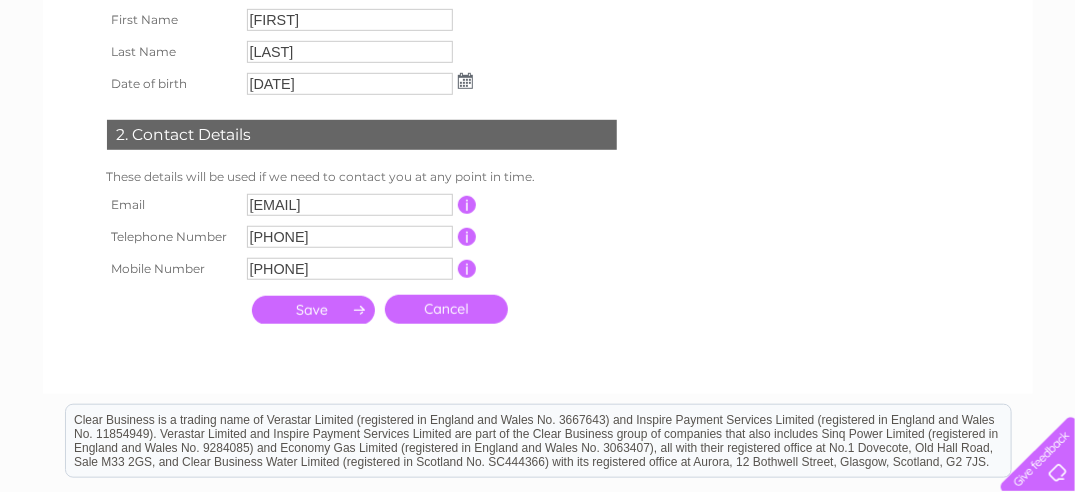click at bounding box center (313, 310) 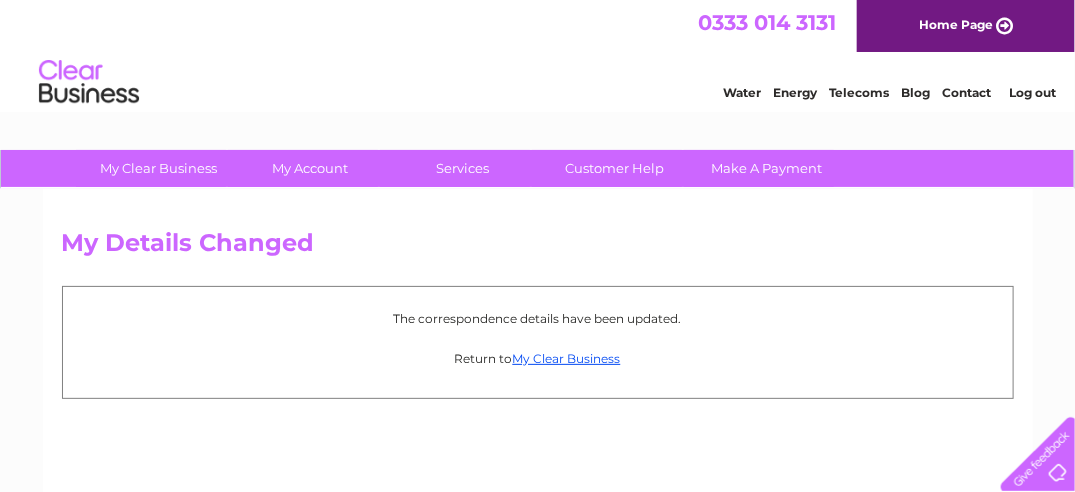 scroll, scrollTop: 0, scrollLeft: 0, axis: both 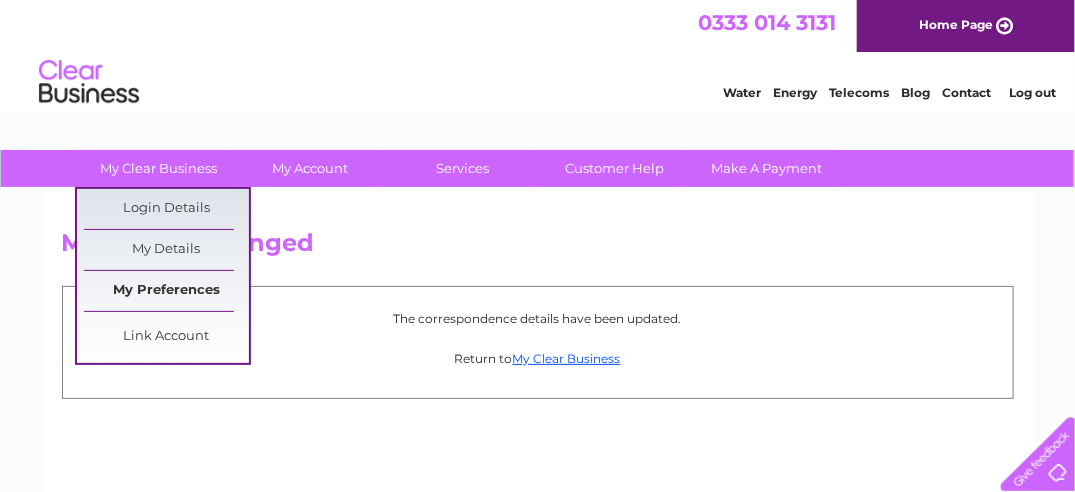 click on "My Preferences" at bounding box center [166, 291] 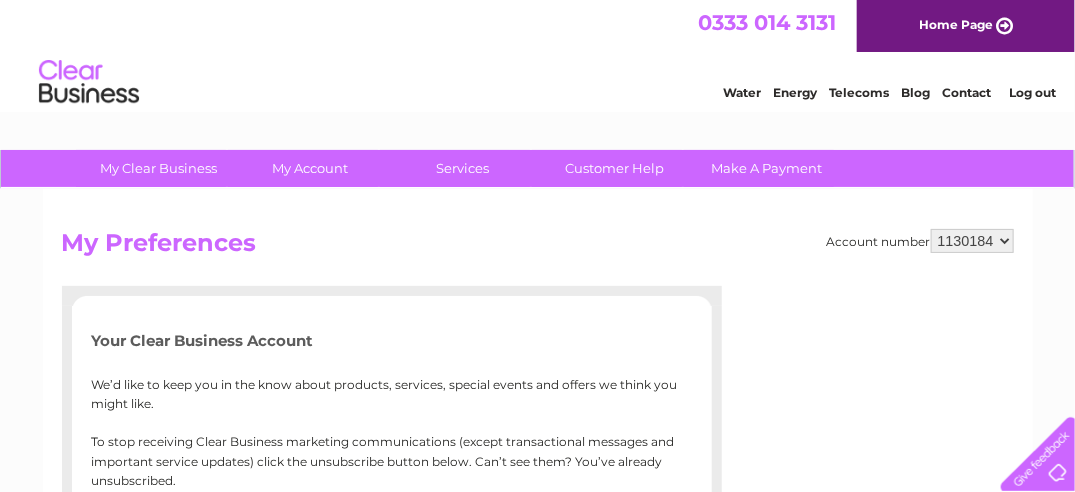 scroll, scrollTop: 0, scrollLeft: 0, axis: both 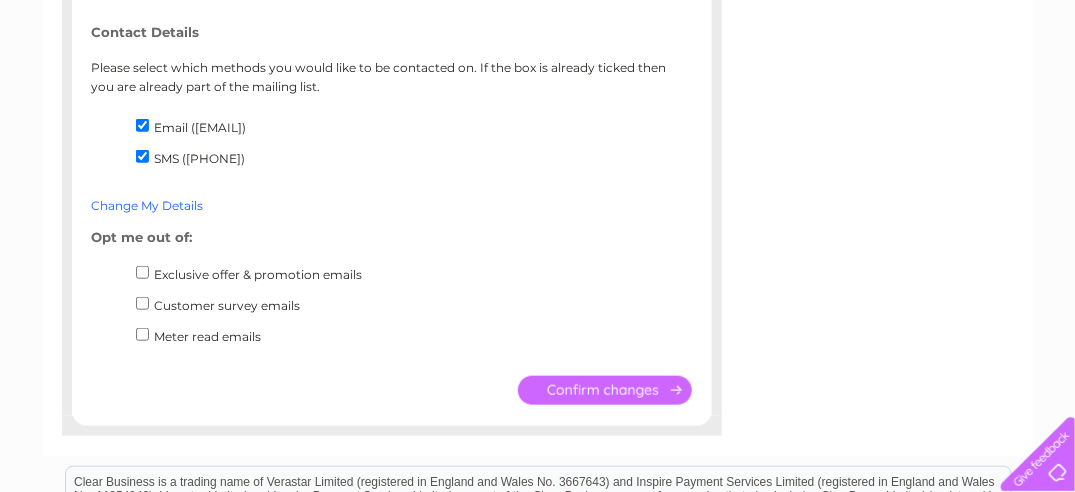 click on "Change My Details" at bounding box center (148, 205) 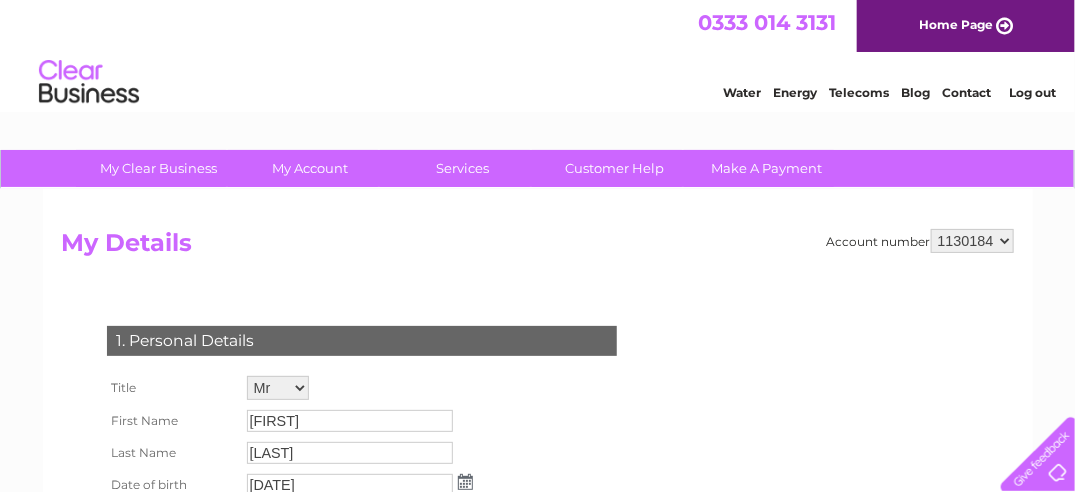 scroll, scrollTop: 0, scrollLeft: 0, axis: both 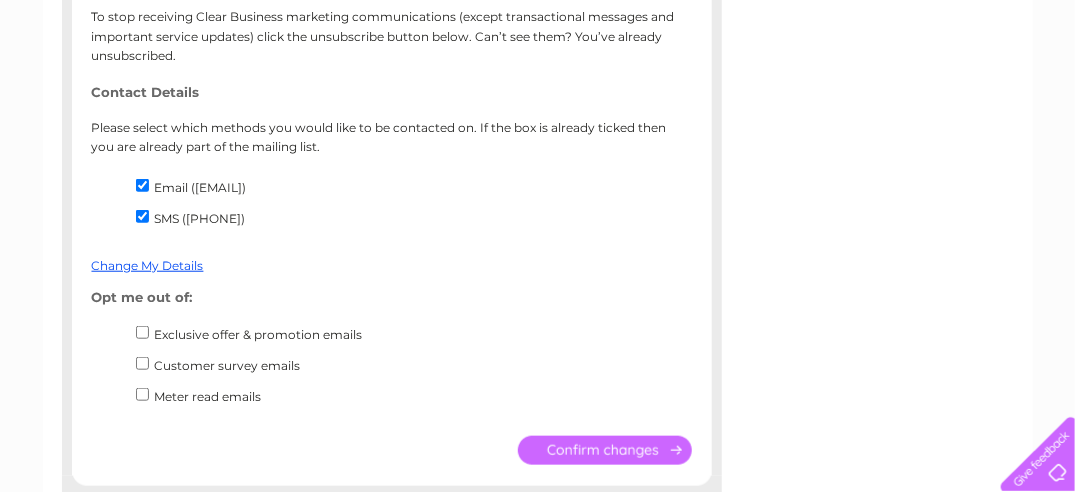 click at bounding box center (605, 450) 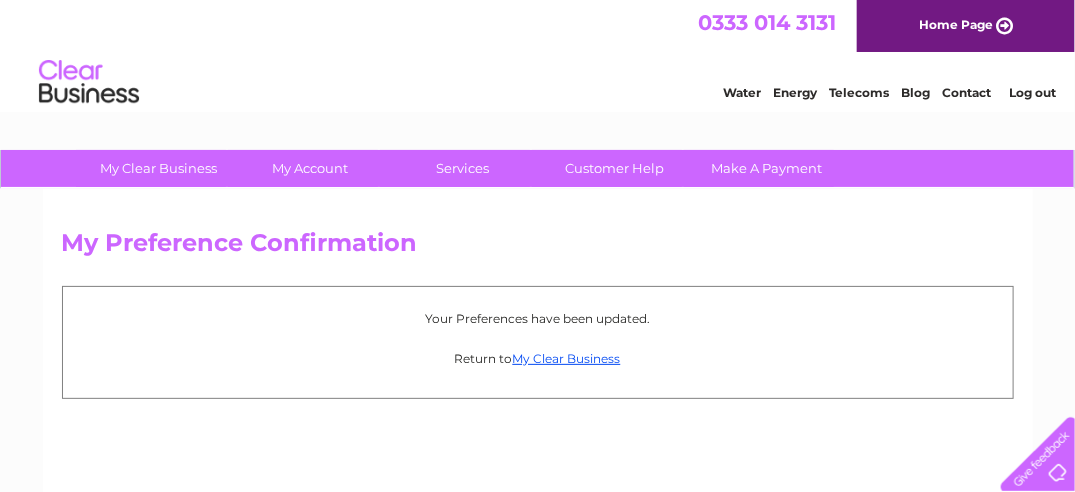 scroll, scrollTop: 0, scrollLeft: 0, axis: both 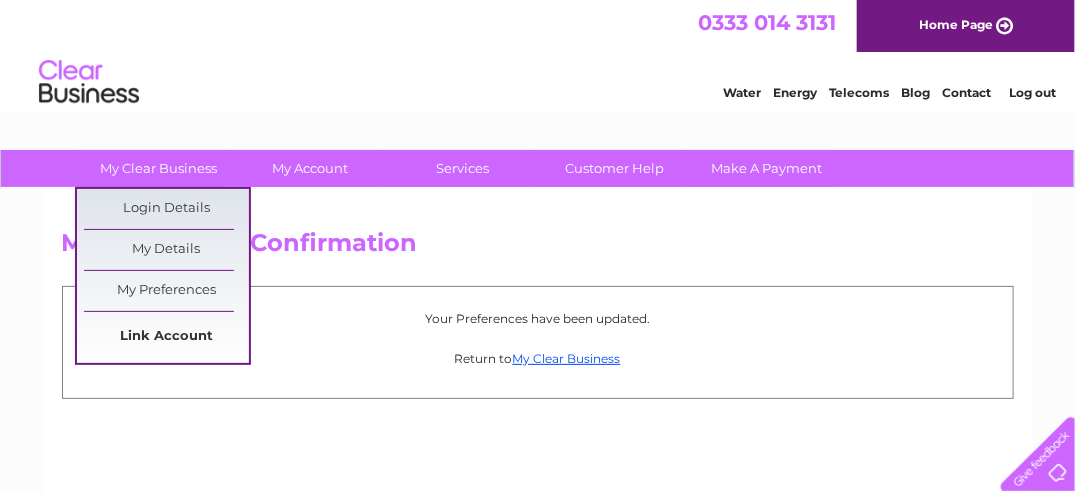 click on "Link Account" at bounding box center (166, 337) 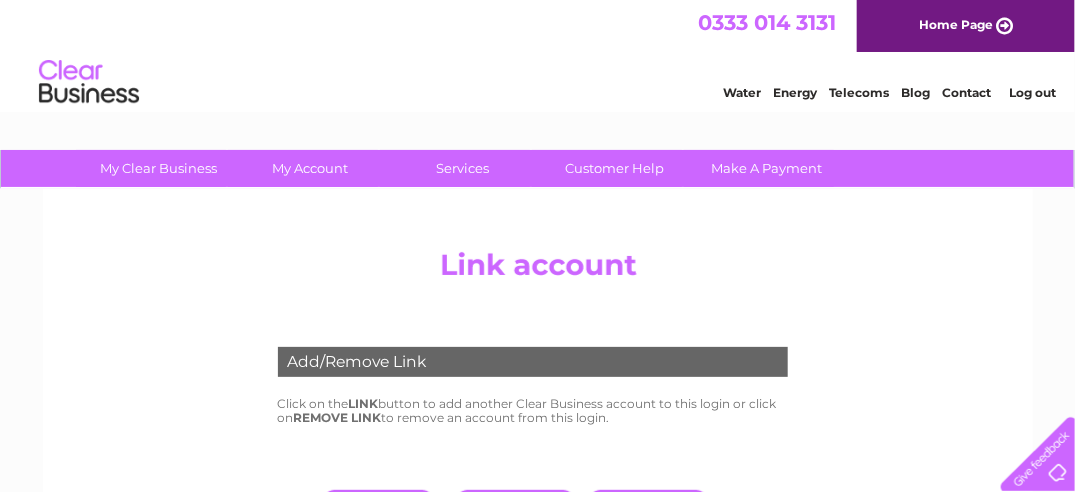 scroll, scrollTop: 0, scrollLeft: 0, axis: both 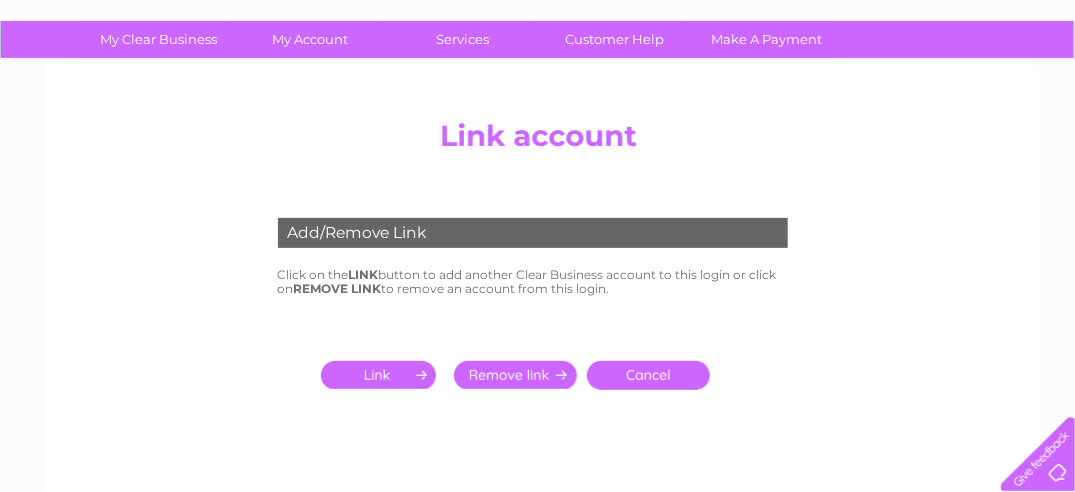 click at bounding box center (382, 375) 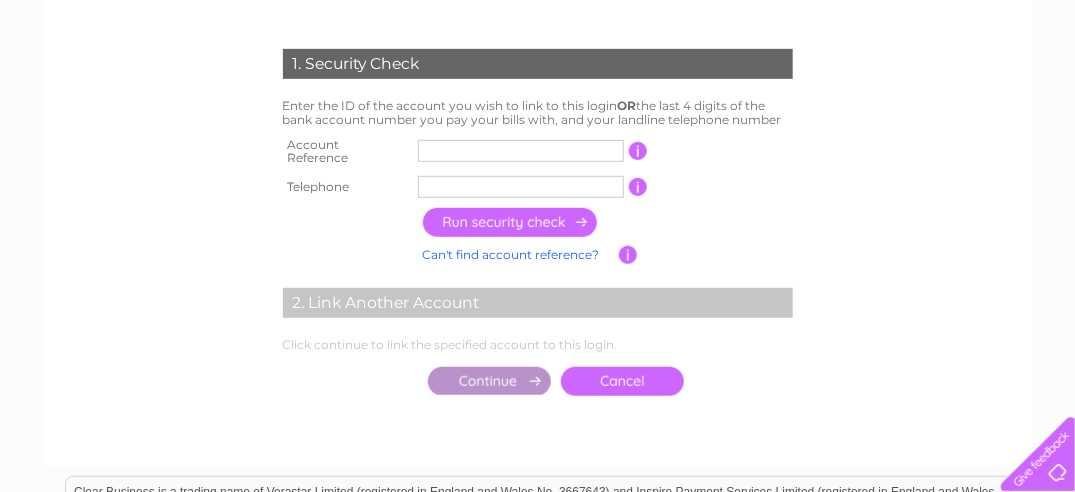 scroll, scrollTop: 306, scrollLeft: 0, axis: vertical 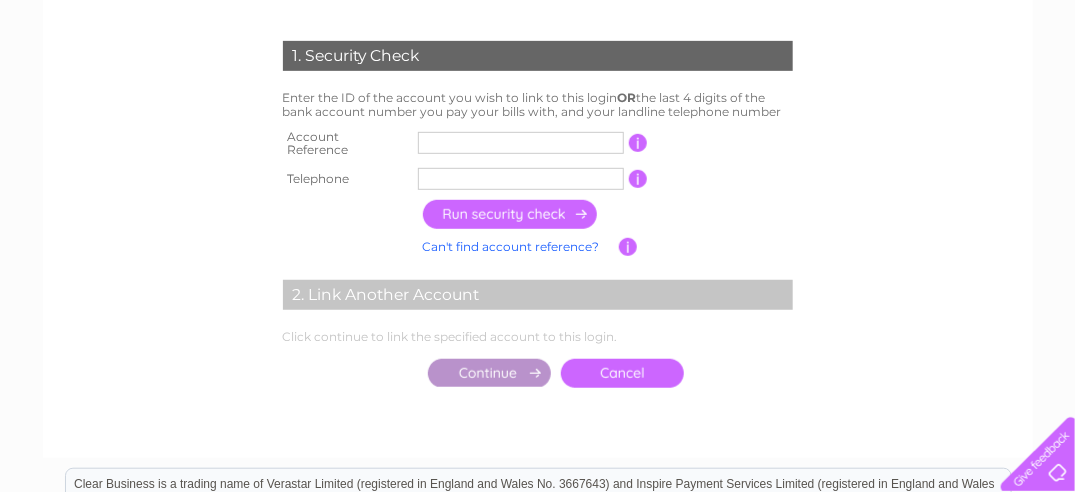 click on "Cancel" at bounding box center [622, 373] 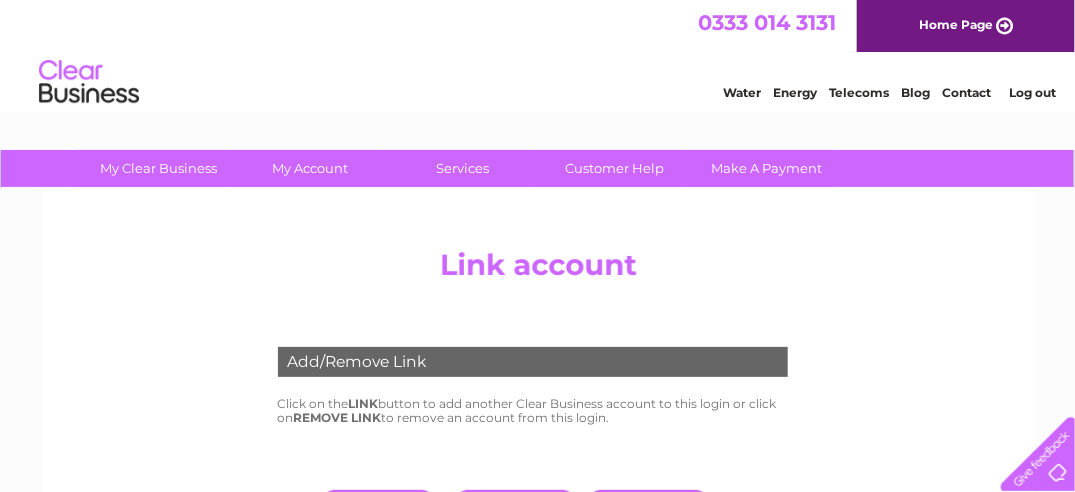 scroll, scrollTop: 0, scrollLeft: 0, axis: both 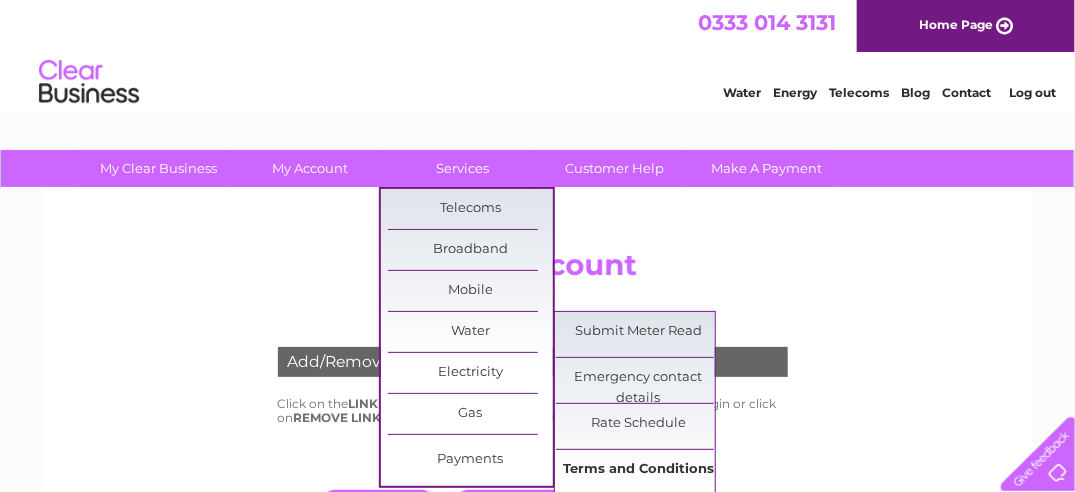 click on "Terms and Conditions" at bounding box center [638, 470] 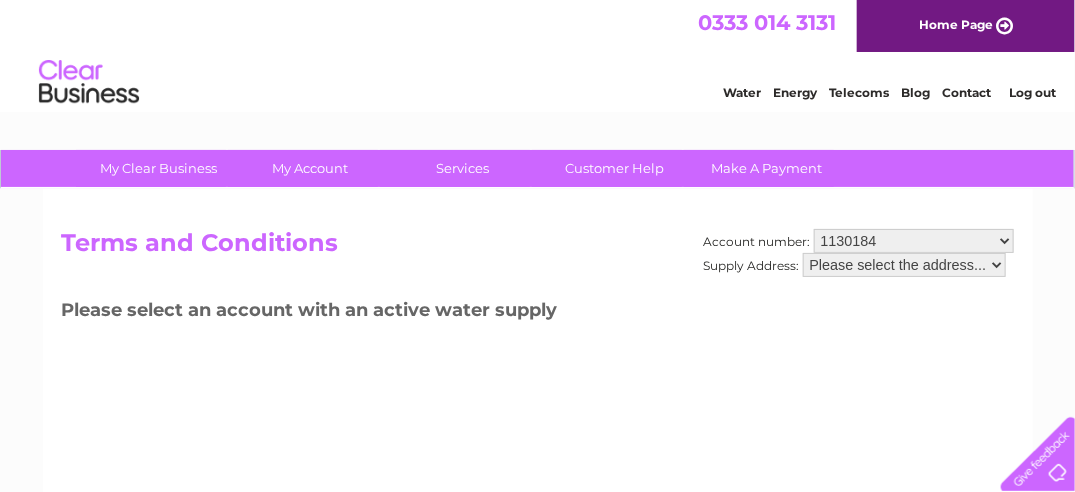 scroll, scrollTop: 0, scrollLeft: 0, axis: both 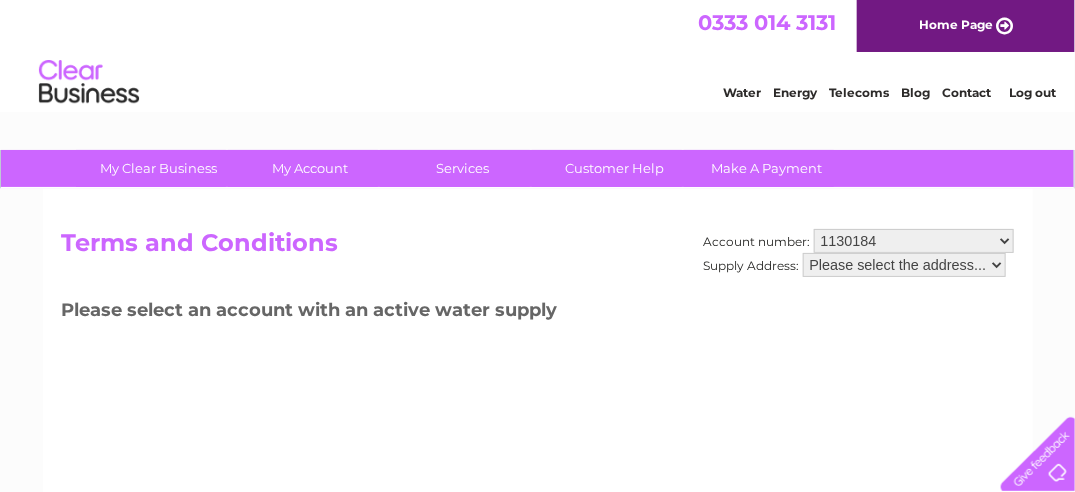 click on "Please select the address..." at bounding box center (904, 265) 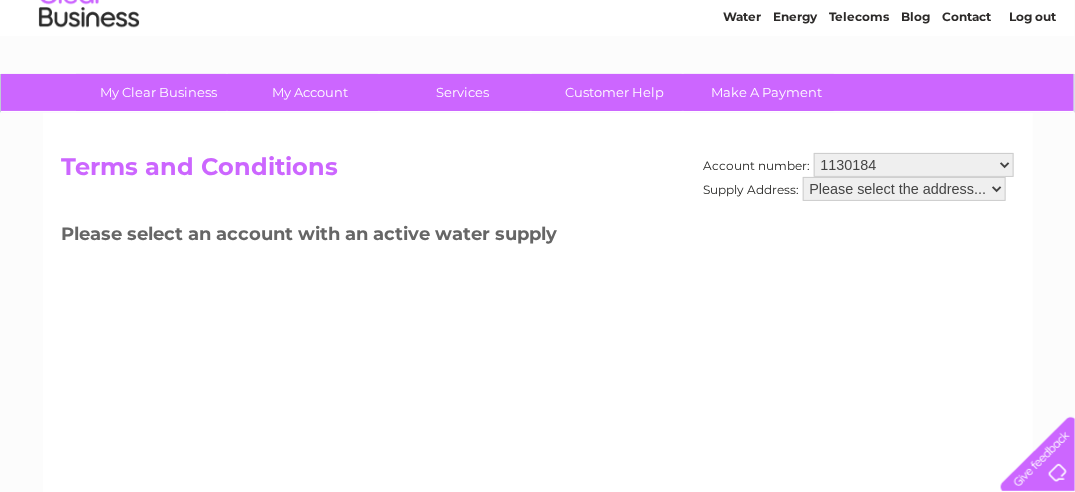 scroll, scrollTop: 71, scrollLeft: 0, axis: vertical 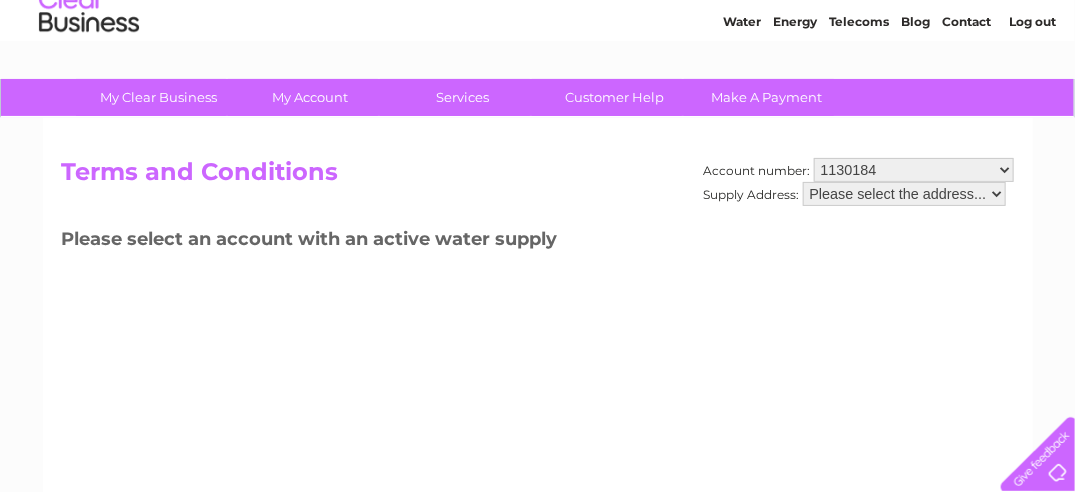 click on "Please select the address..." at bounding box center (904, 194) 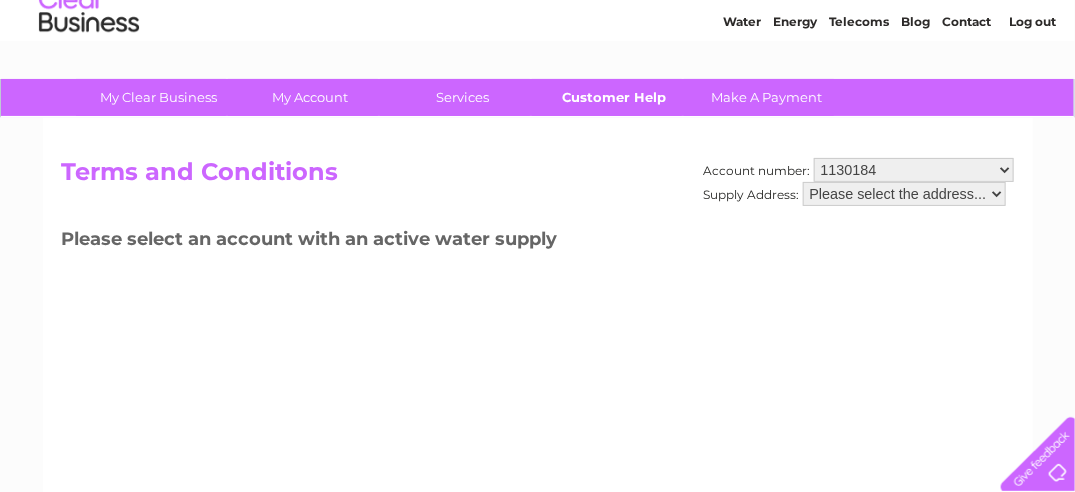 click on "Customer Help" at bounding box center [614, 97] 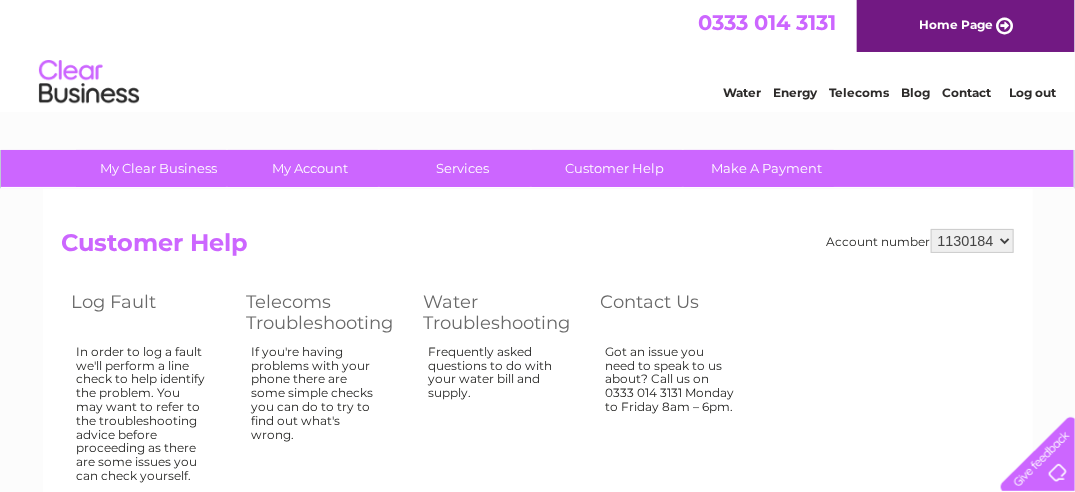 scroll, scrollTop: 0, scrollLeft: 0, axis: both 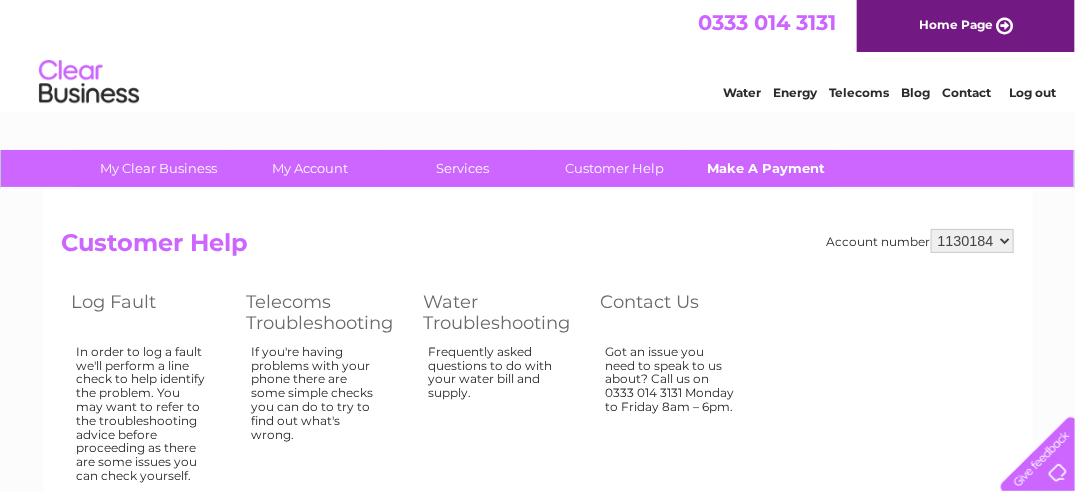 click on "Make A Payment" at bounding box center [766, 168] 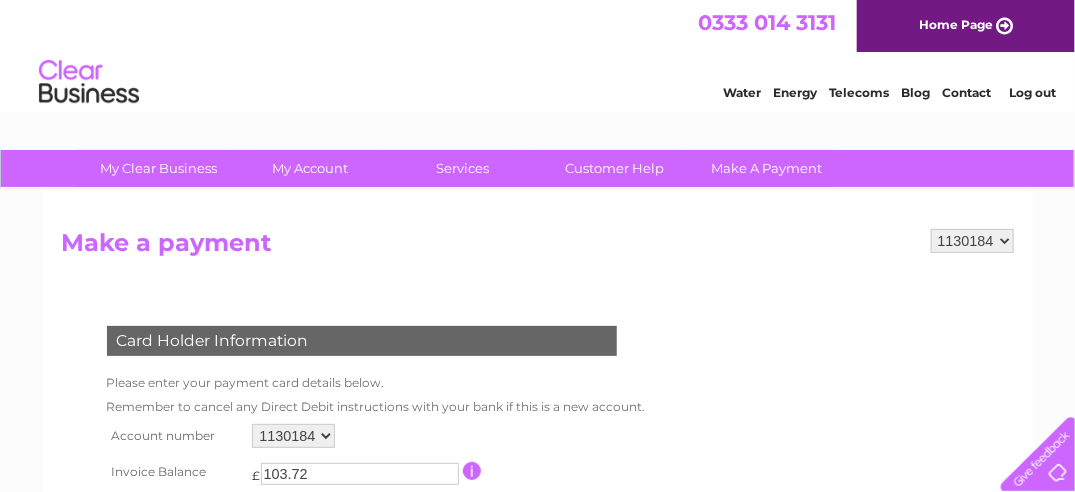 scroll, scrollTop: 0, scrollLeft: 0, axis: both 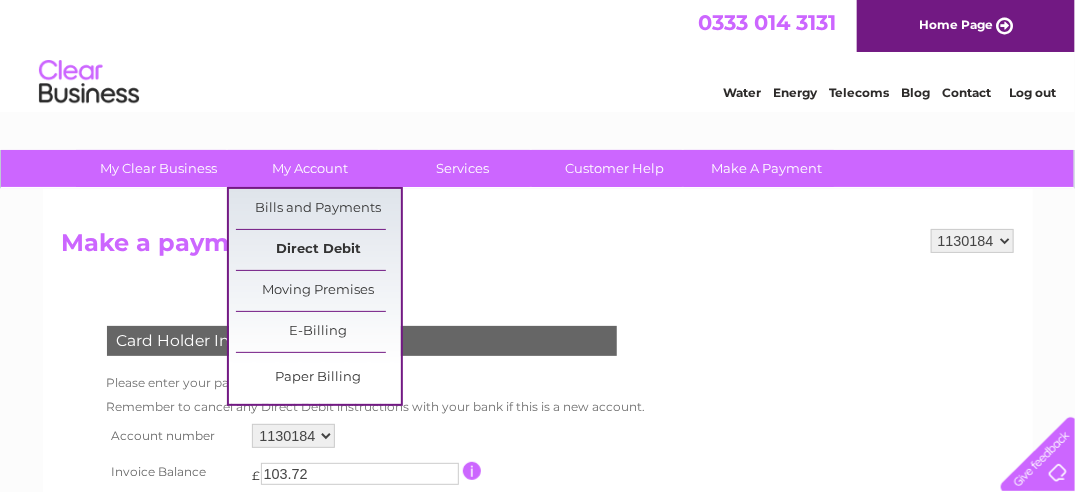 click on "Direct Debit" at bounding box center [318, 250] 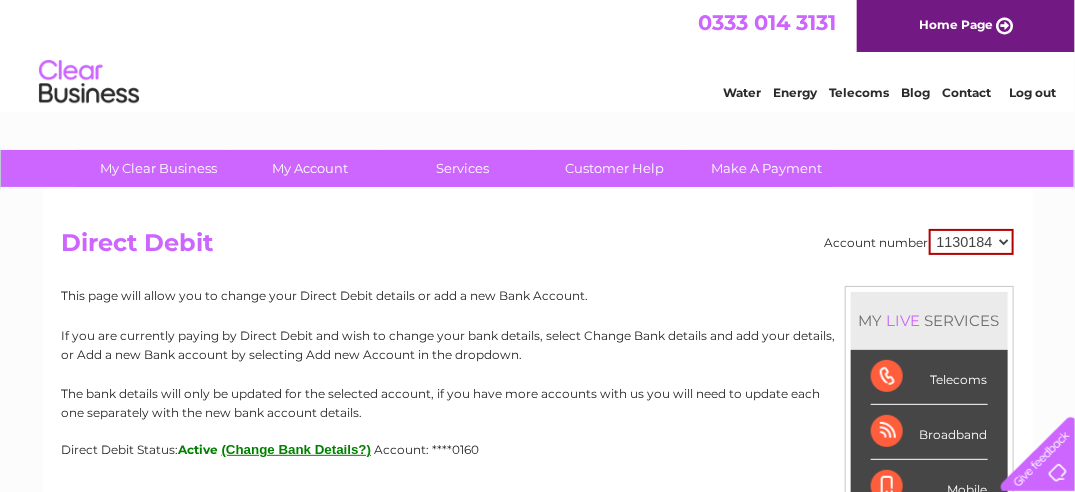 scroll, scrollTop: 0, scrollLeft: 0, axis: both 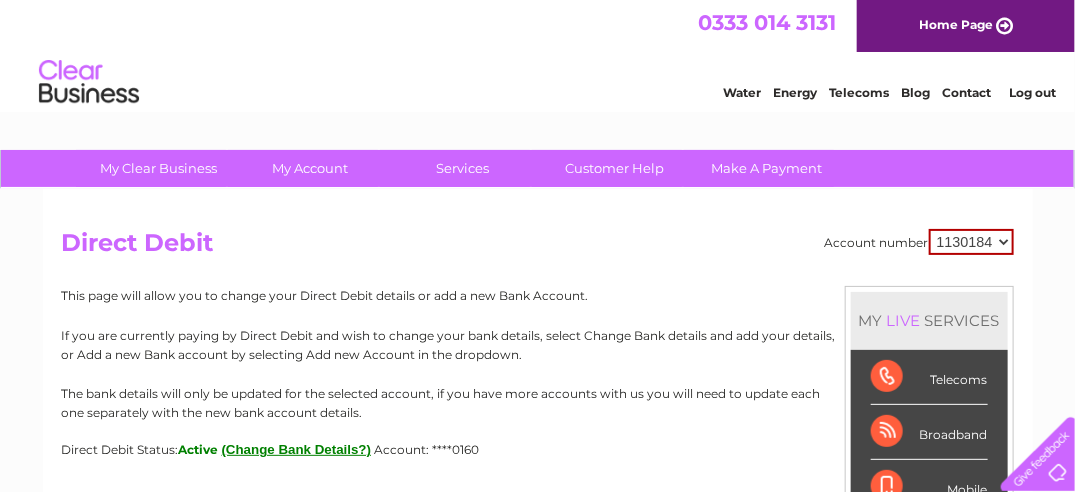 click on "Water" at bounding box center (742, 92) 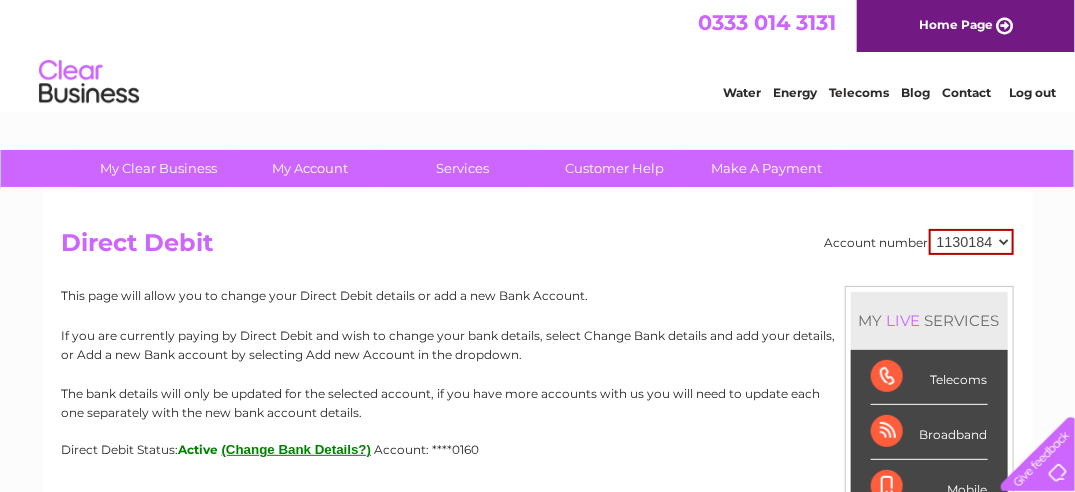 scroll, scrollTop: 0, scrollLeft: 0, axis: both 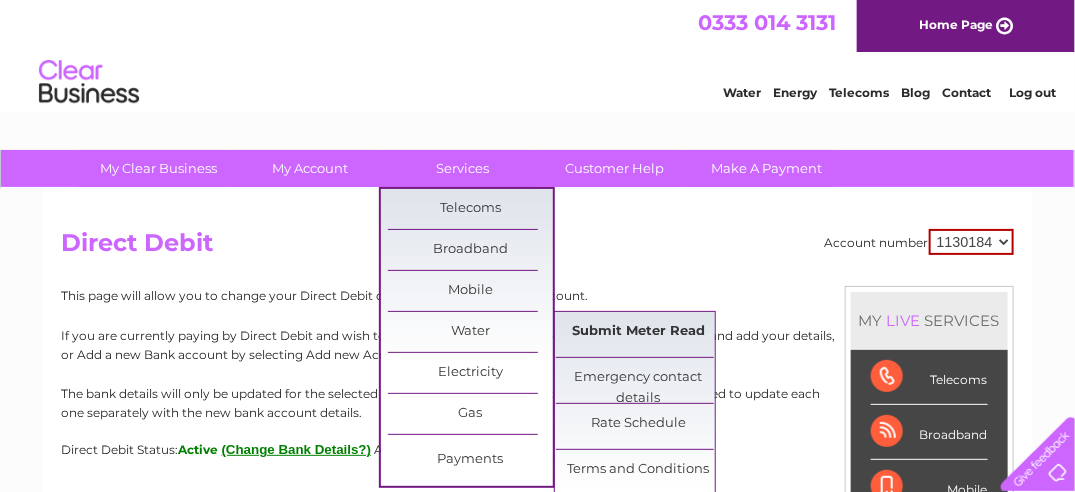 click on "Submit Meter Read" at bounding box center (638, 332) 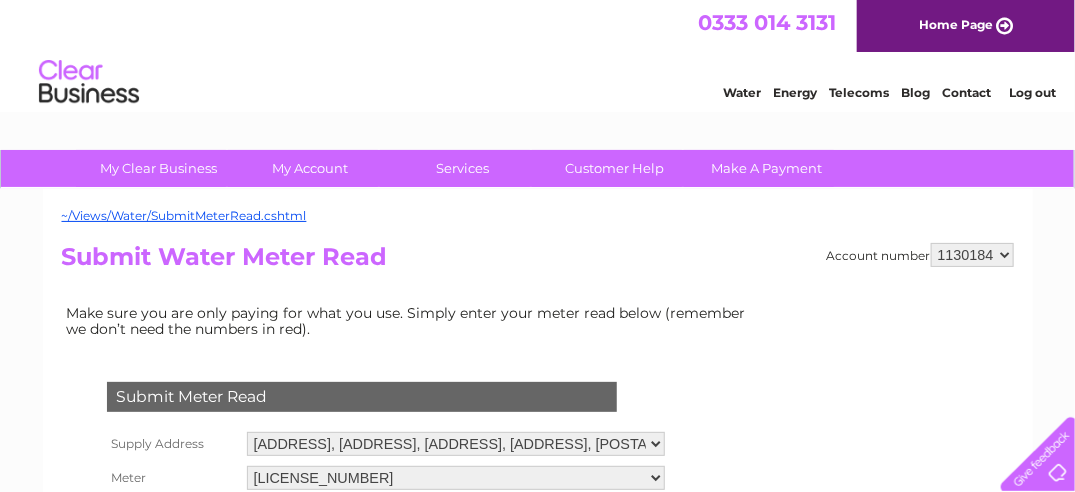 scroll, scrollTop: 0, scrollLeft: 0, axis: both 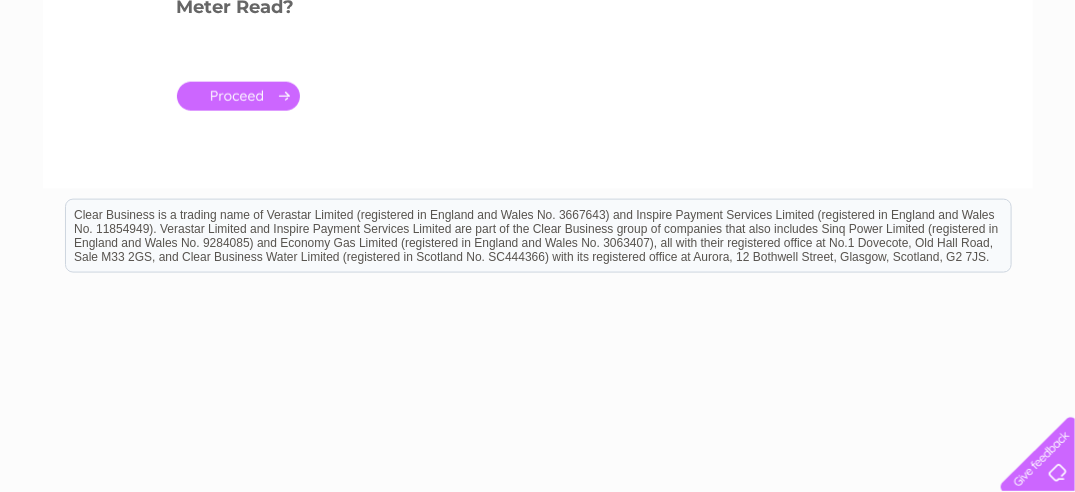 click on "." at bounding box center [238, 96] 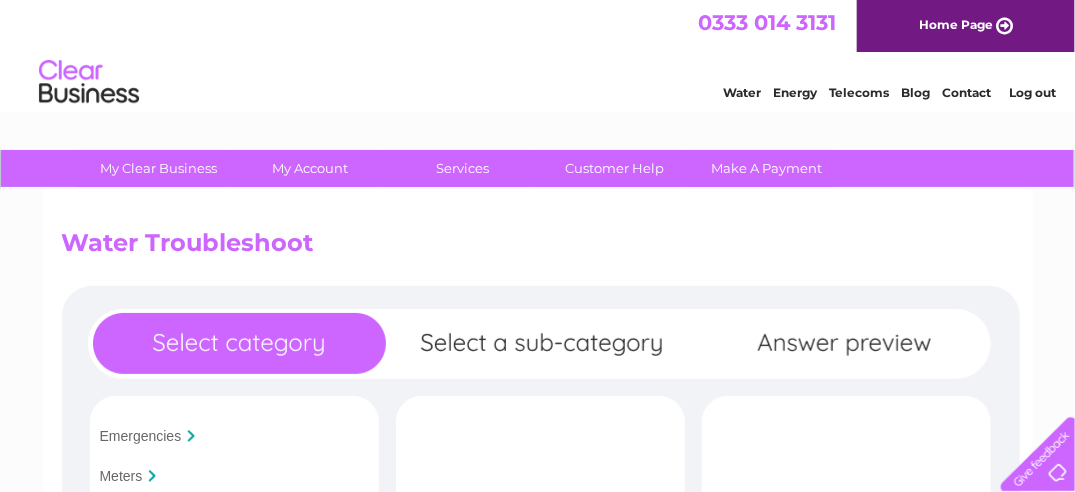 scroll, scrollTop: 0, scrollLeft: 0, axis: both 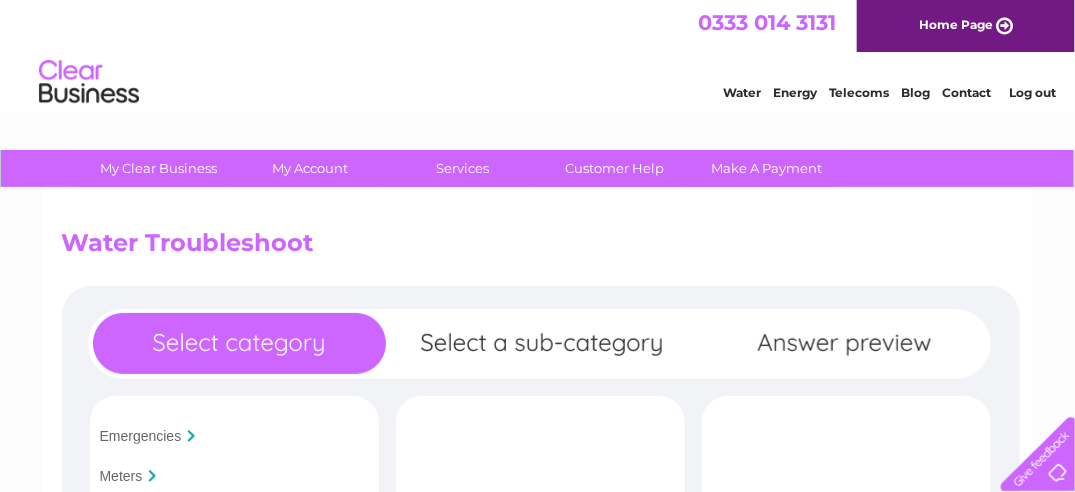 click on "Log out" at bounding box center [1033, 92] 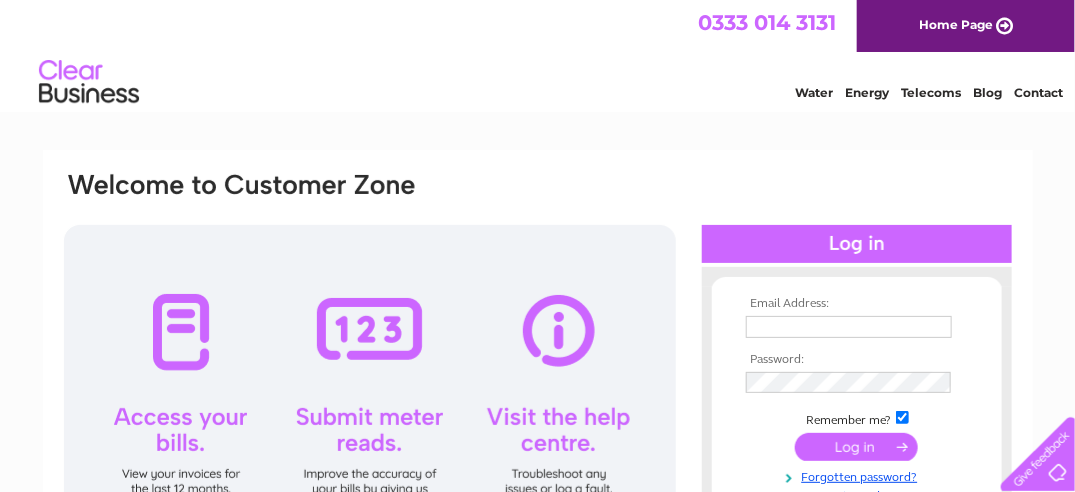 scroll, scrollTop: 0, scrollLeft: 0, axis: both 